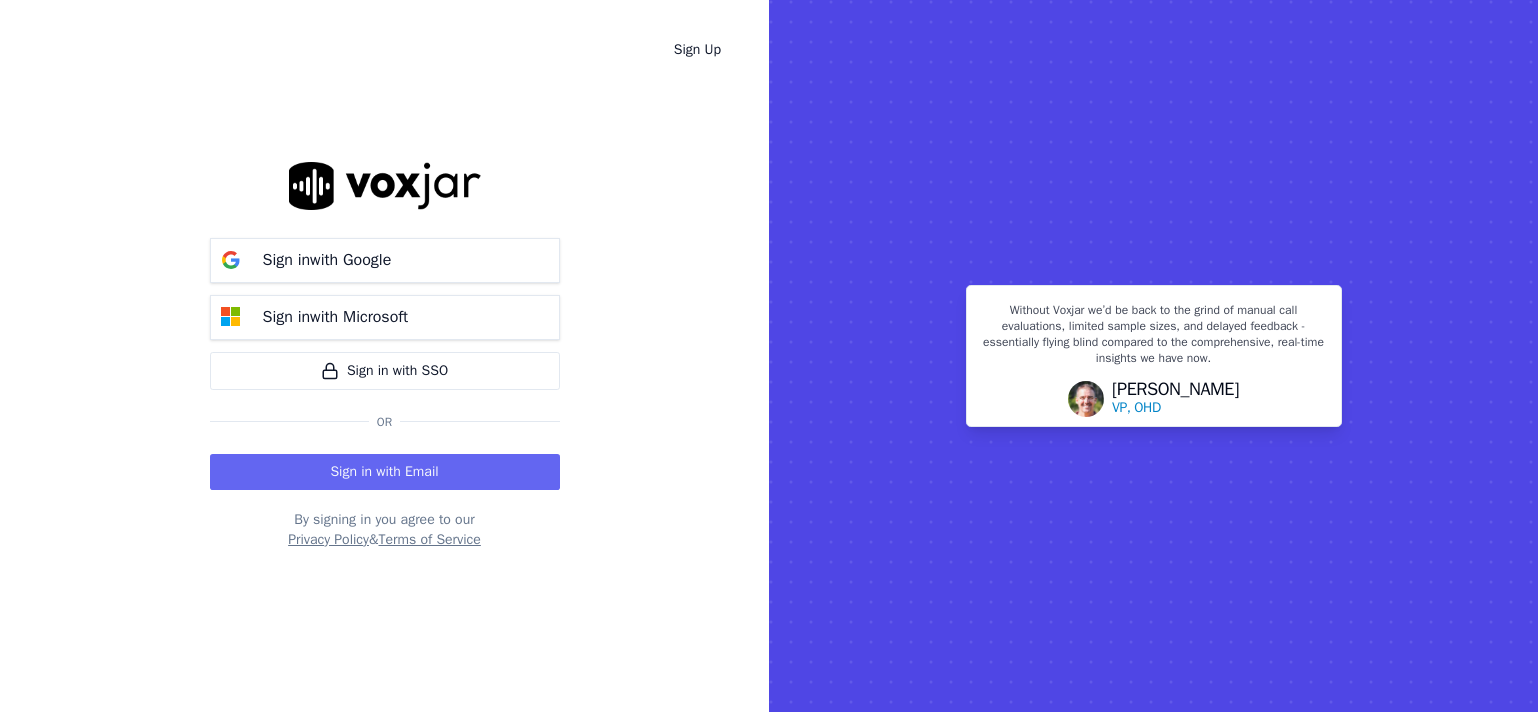 scroll, scrollTop: 0, scrollLeft: 0, axis: both 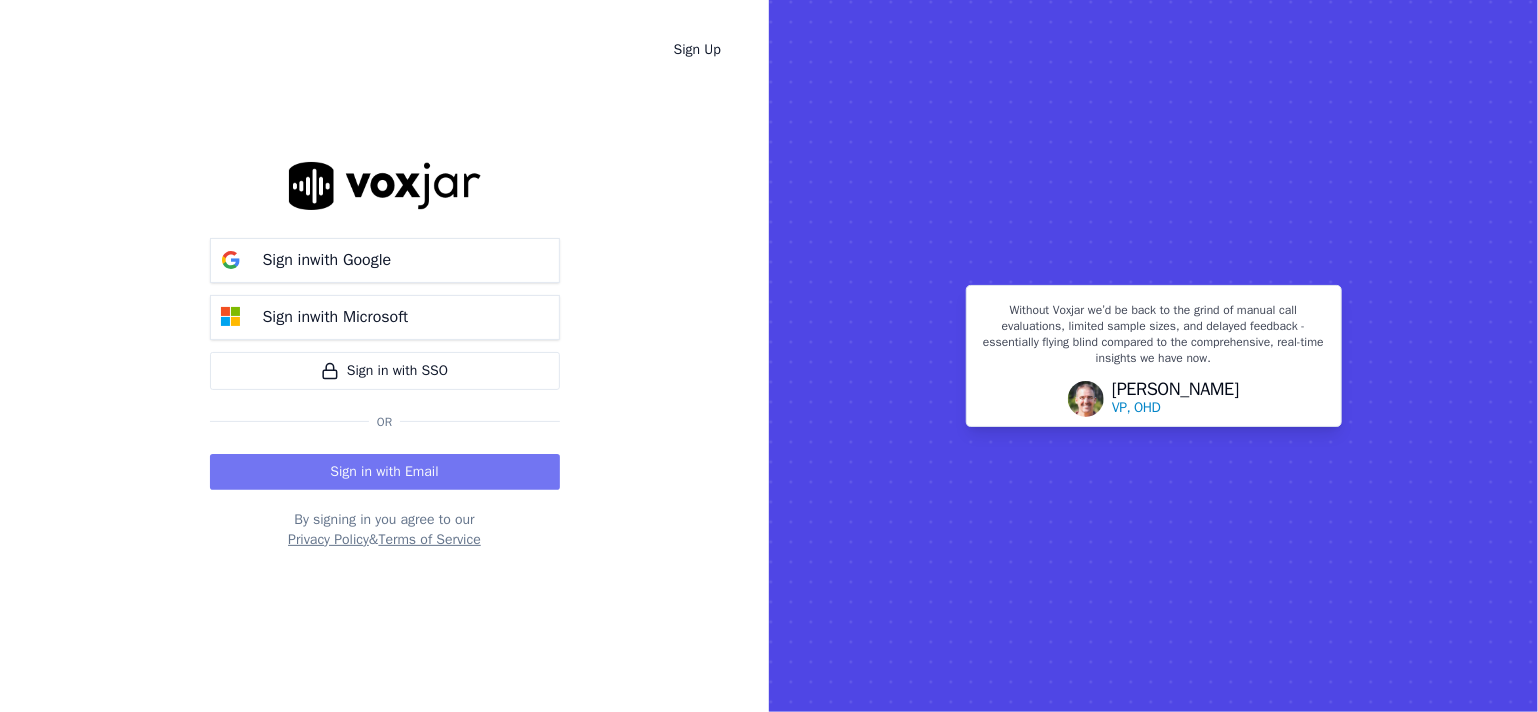 click on "Sign in with Email" at bounding box center (385, 472) 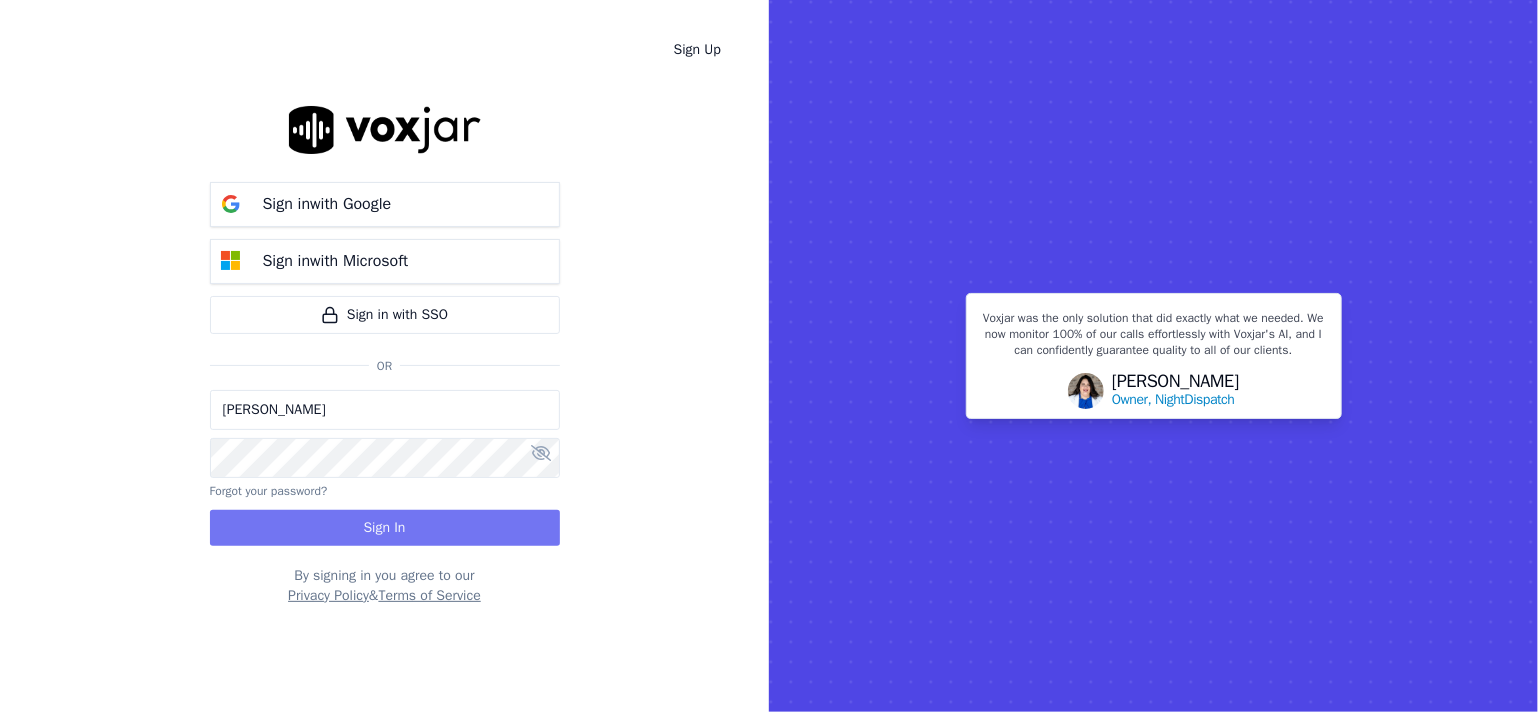 click on "Sign In" at bounding box center (385, 528) 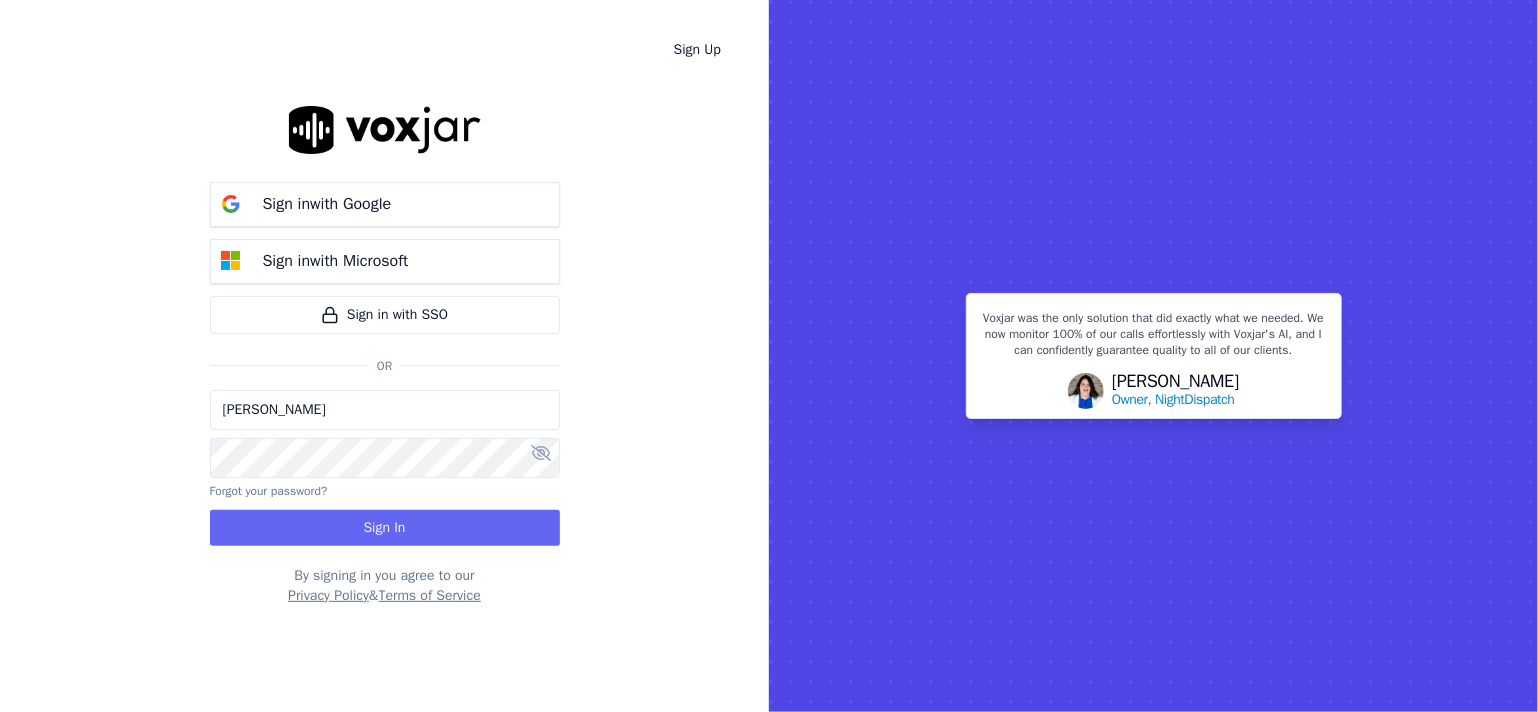 click on "[PERSON_NAME]" at bounding box center (385, 410) 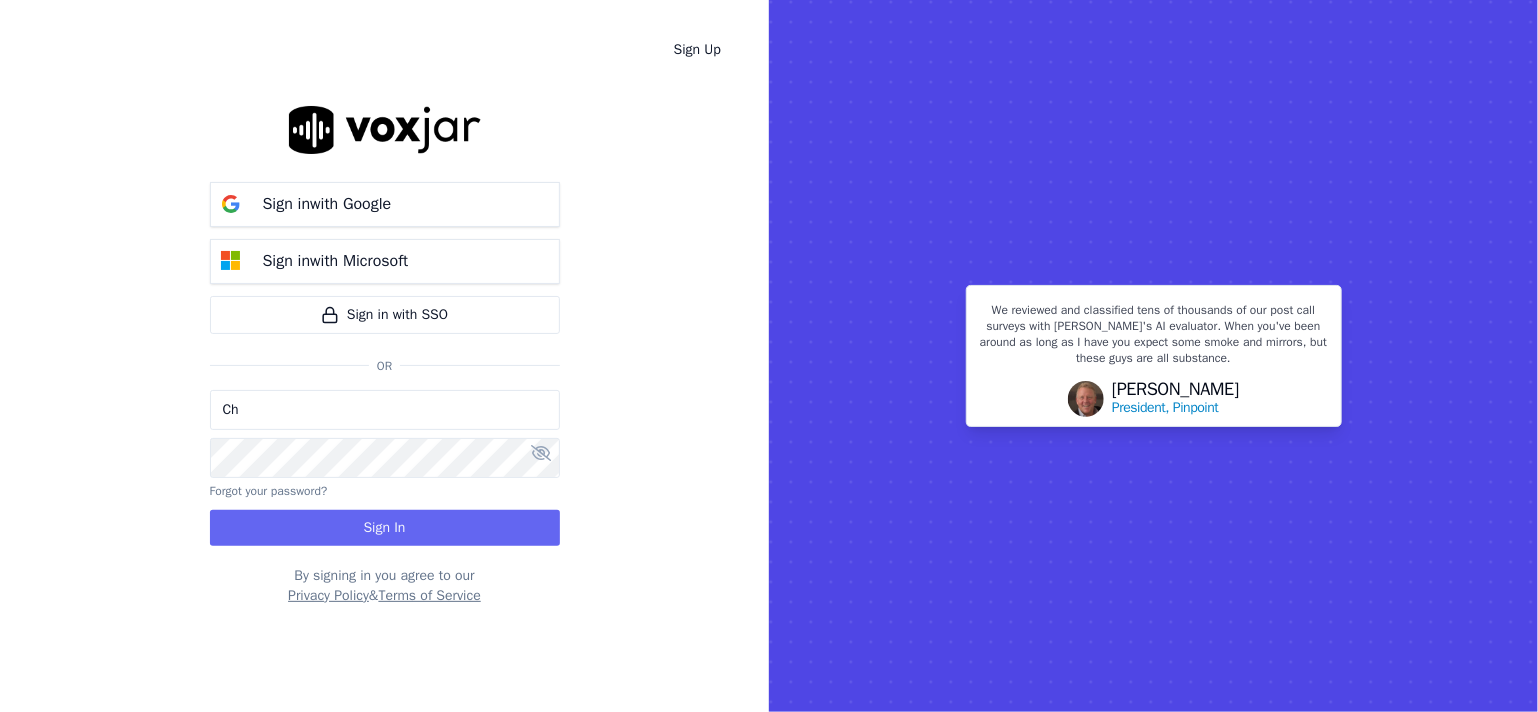 type on "C" 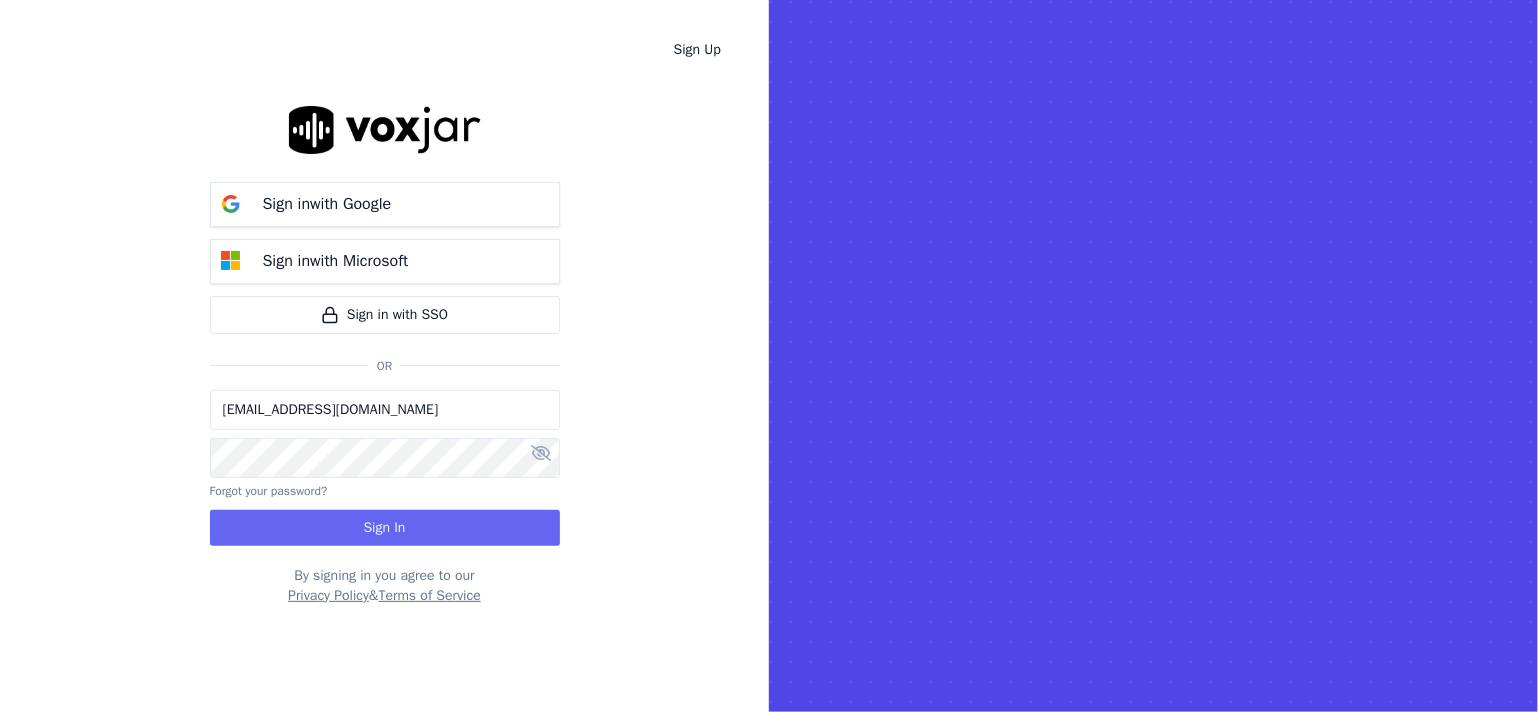 type on "chandralynnbates@gmail.com" 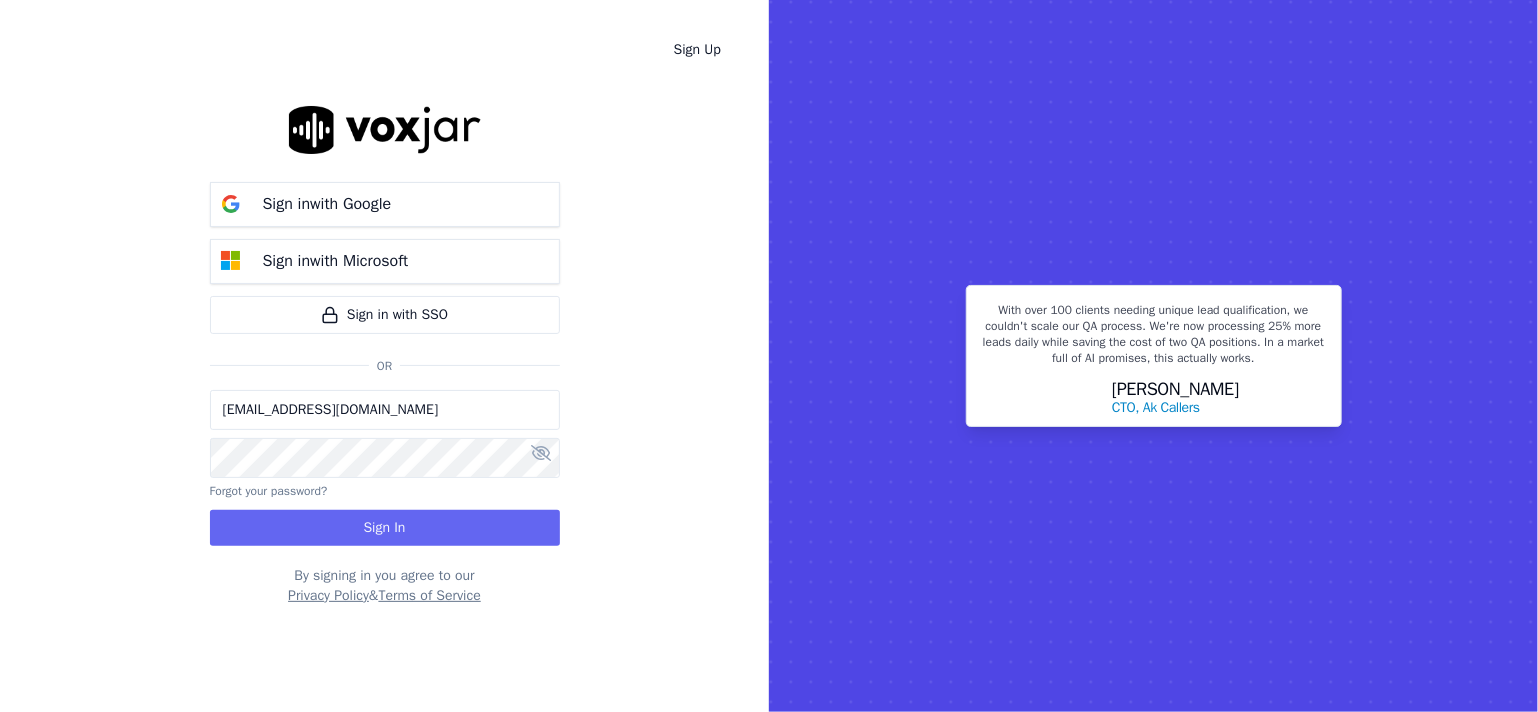 click on "Sign in  with Google       Sign in  with Microsoft     Sign in with SSO     Or" at bounding box center (385, 280) 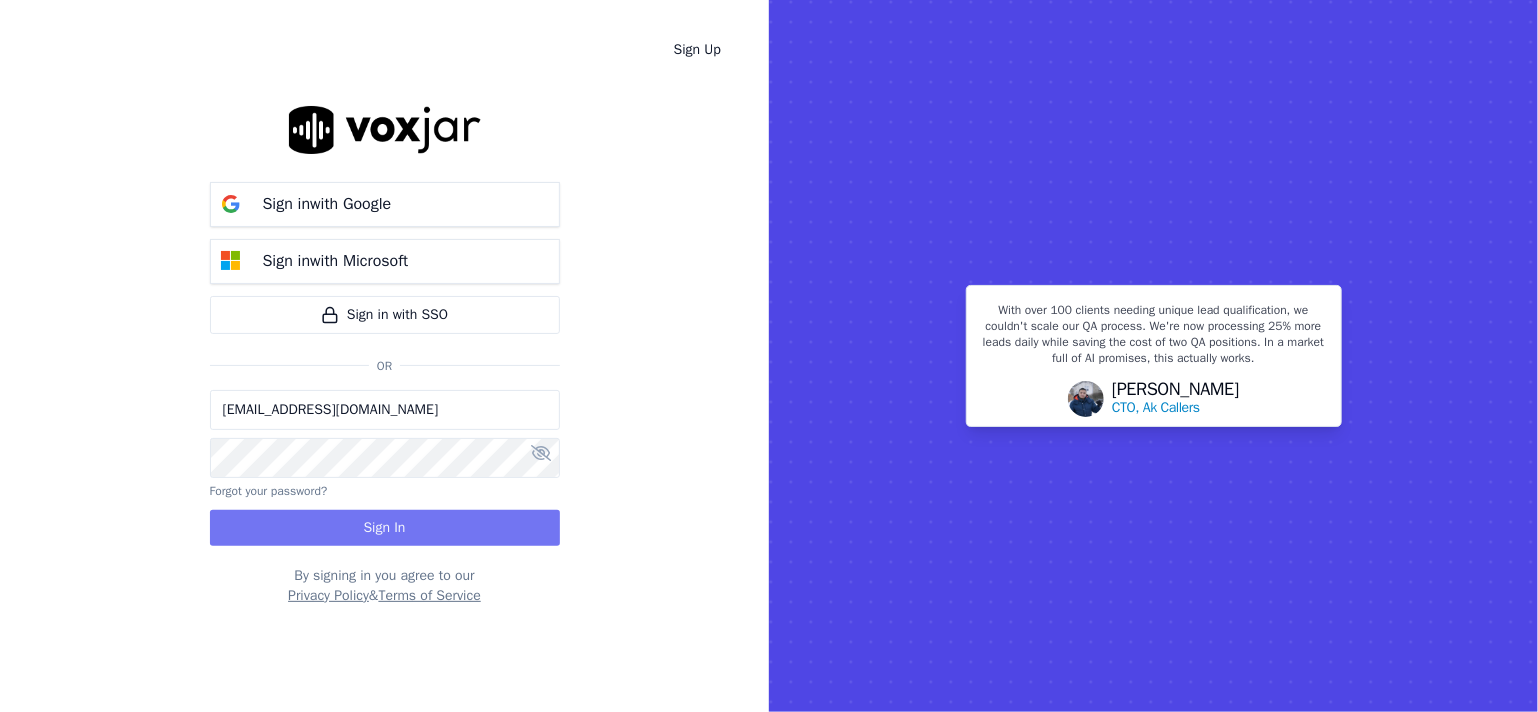 click on "Sign In" at bounding box center [385, 528] 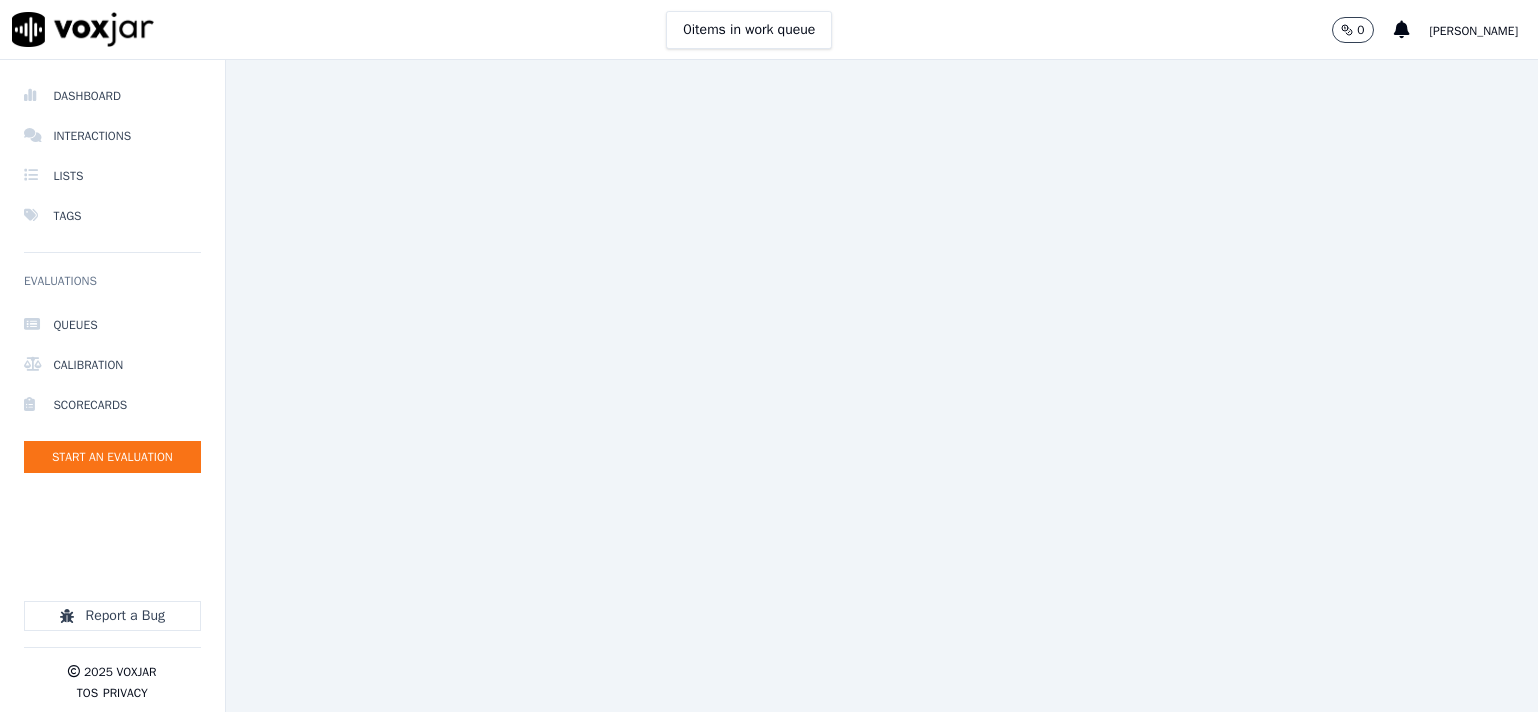 scroll, scrollTop: 0, scrollLeft: 0, axis: both 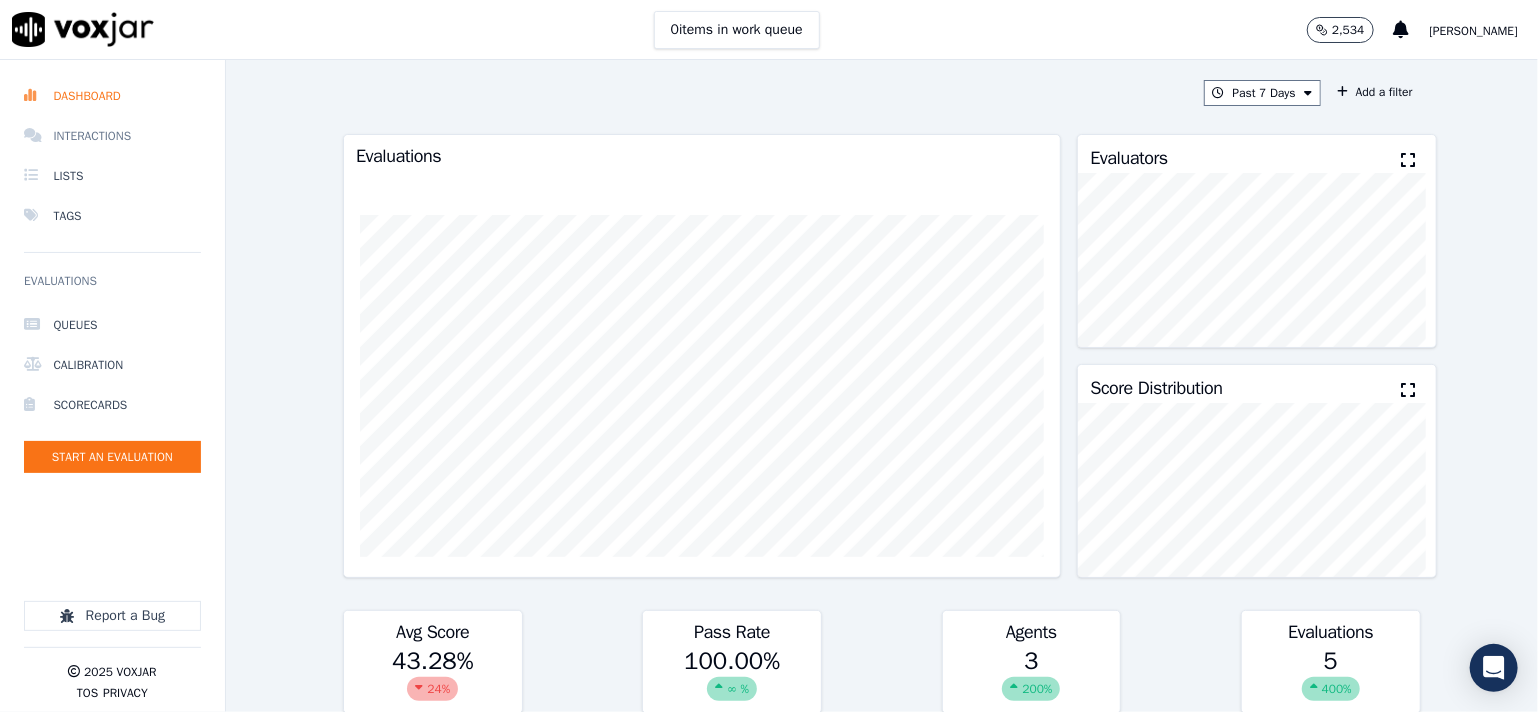 click on "Interactions" at bounding box center [112, 136] 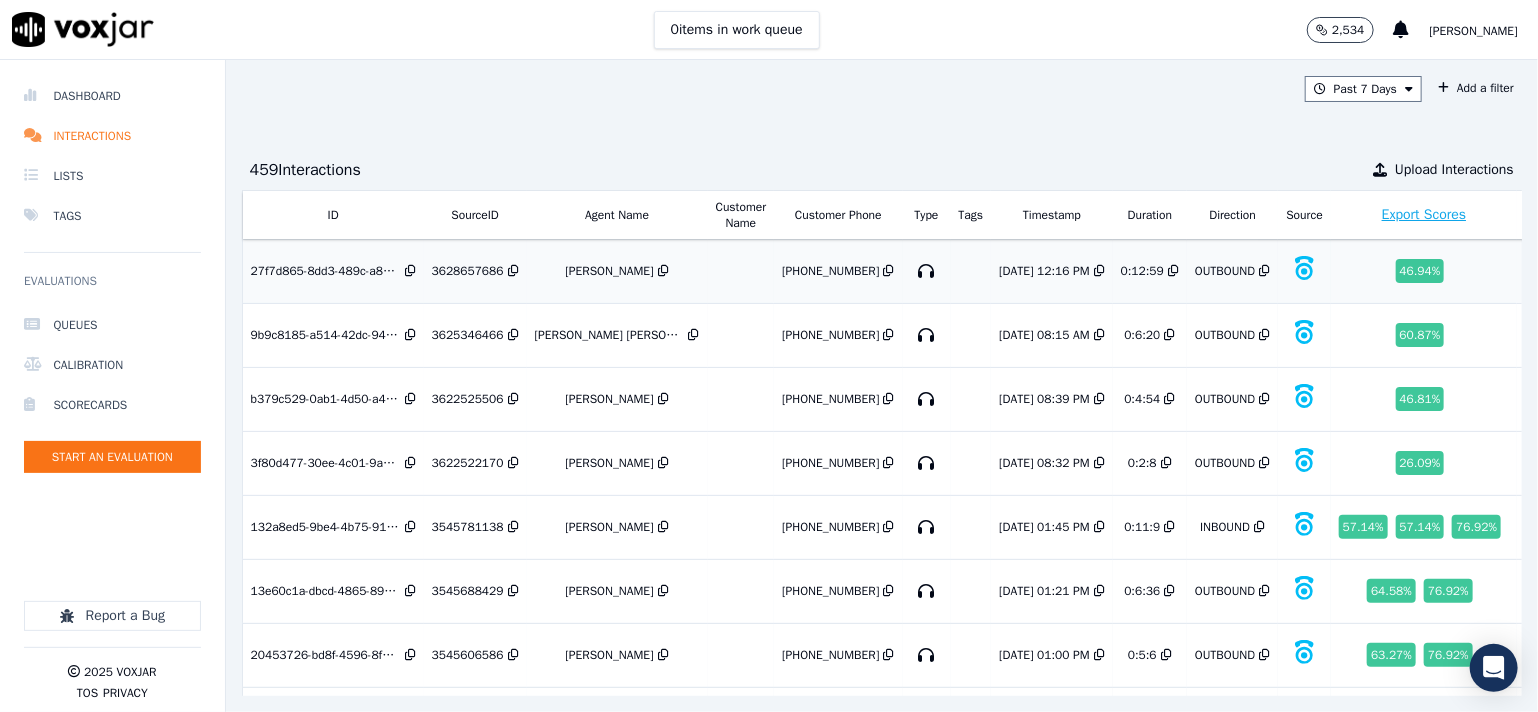 click on "3628657686" at bounding box center [468, 271] 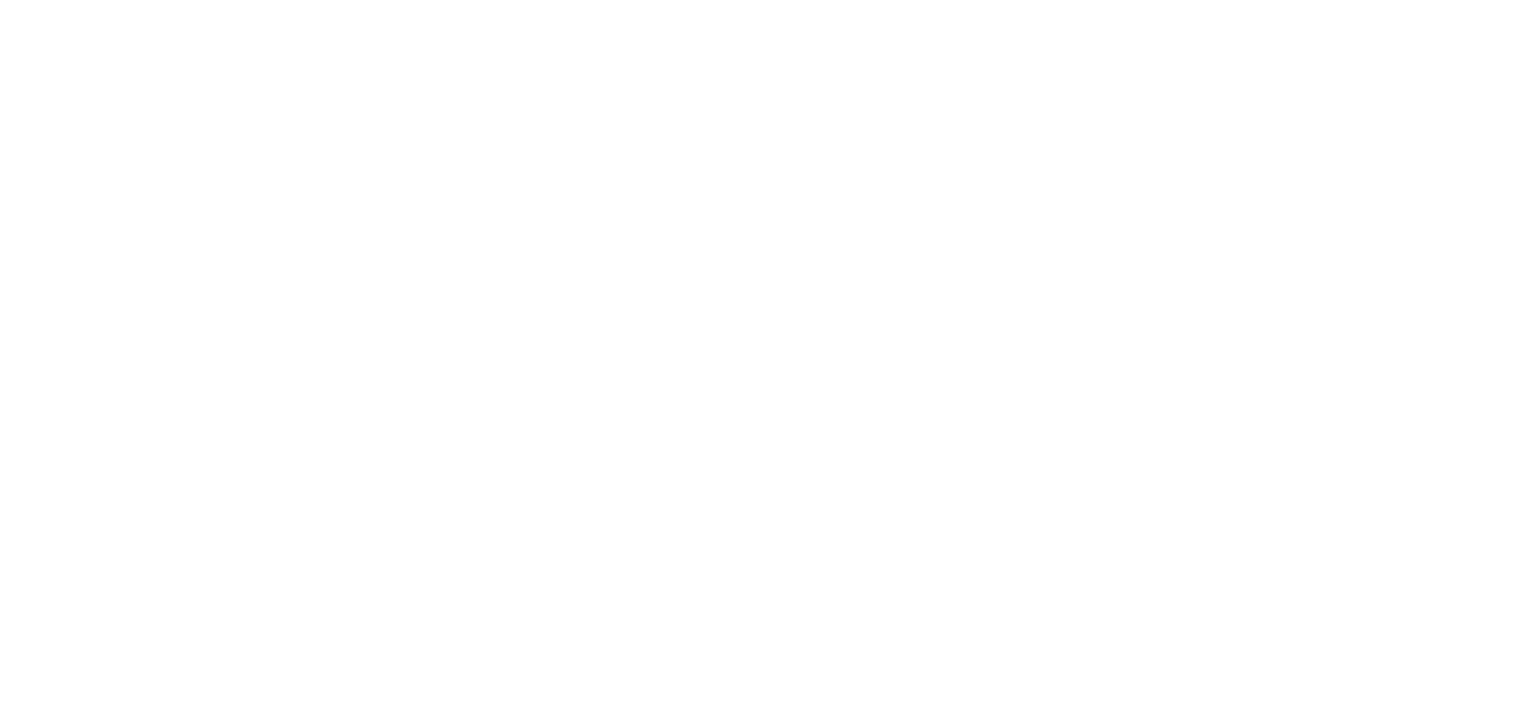 scroll, scrollTop: 0, scrollLeft: 0, axis: both 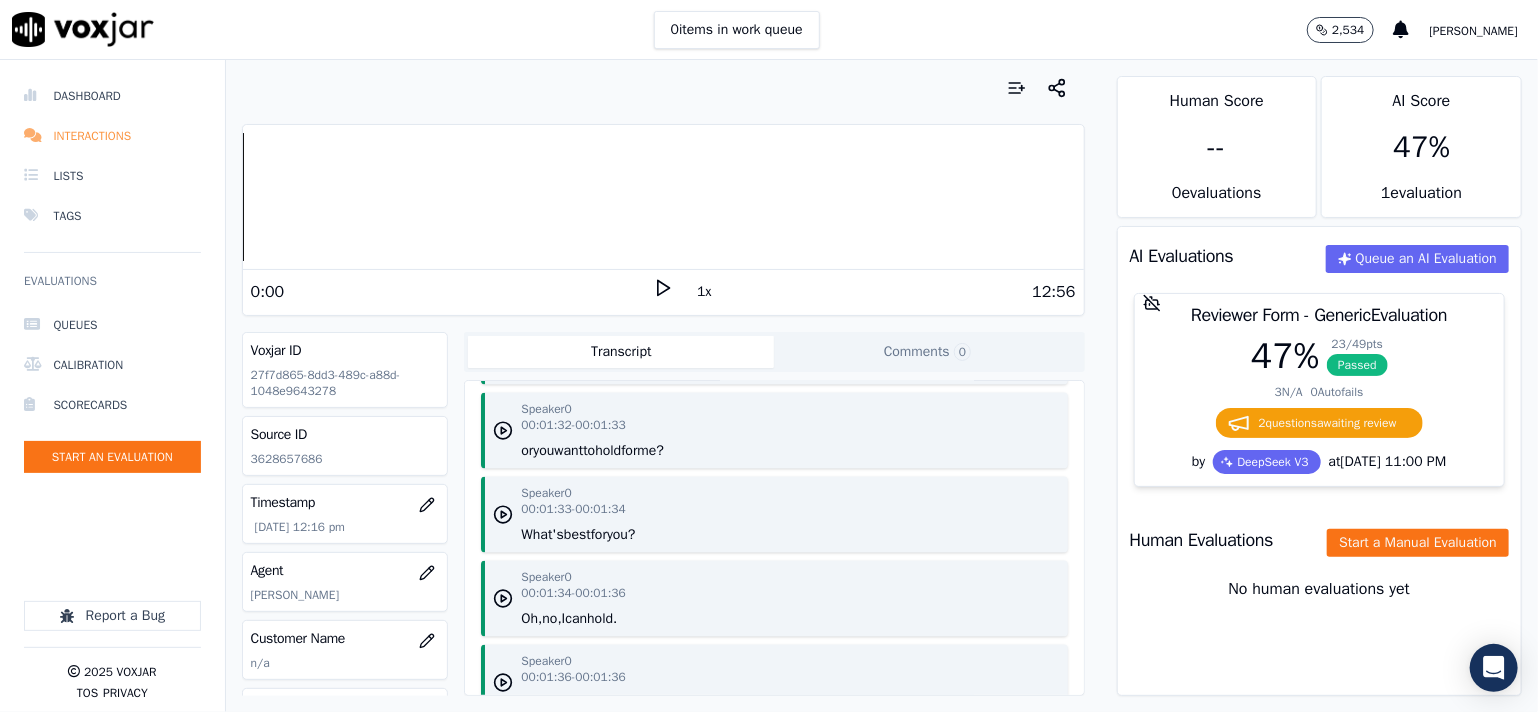 click on "Interactions" at bounding box center (112, 136) 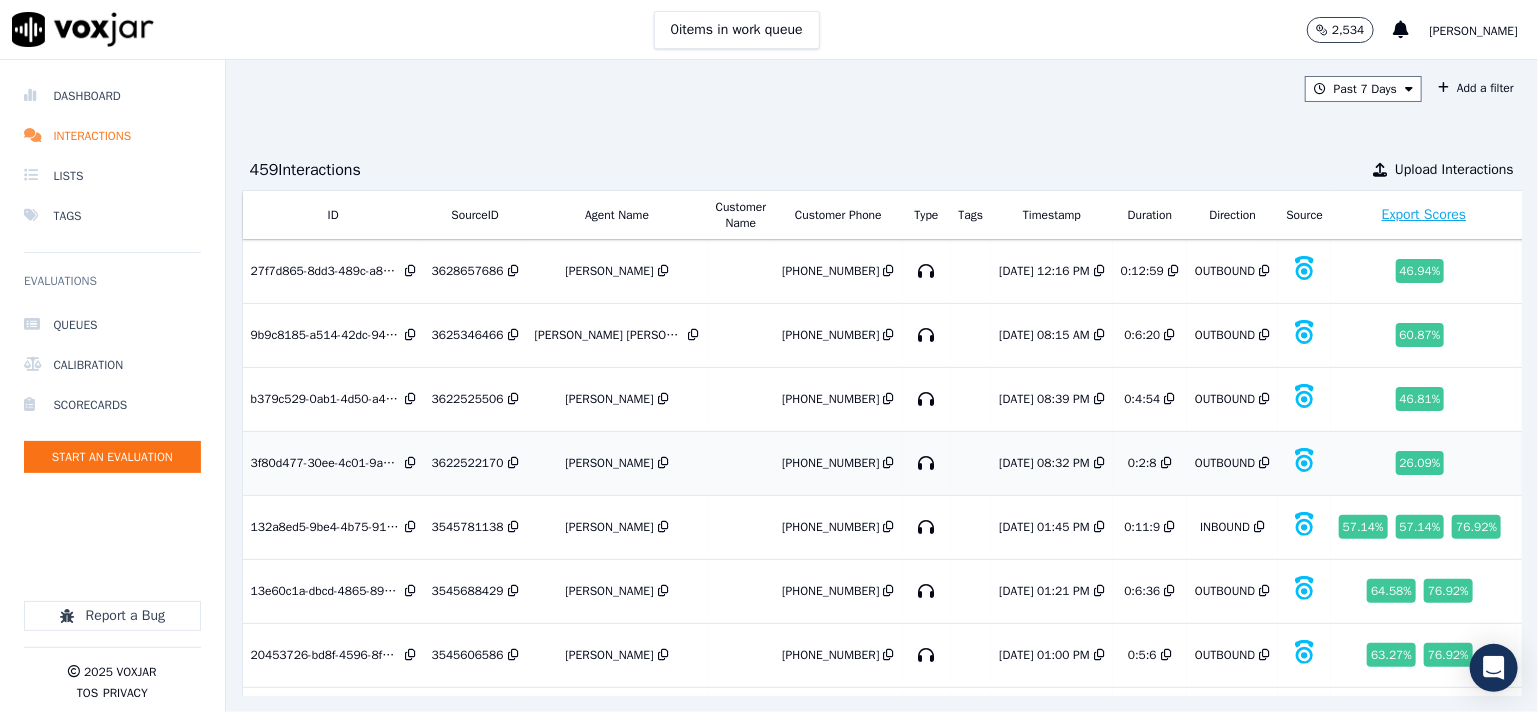 click on "3622522170" at bounding box center [468, 463] 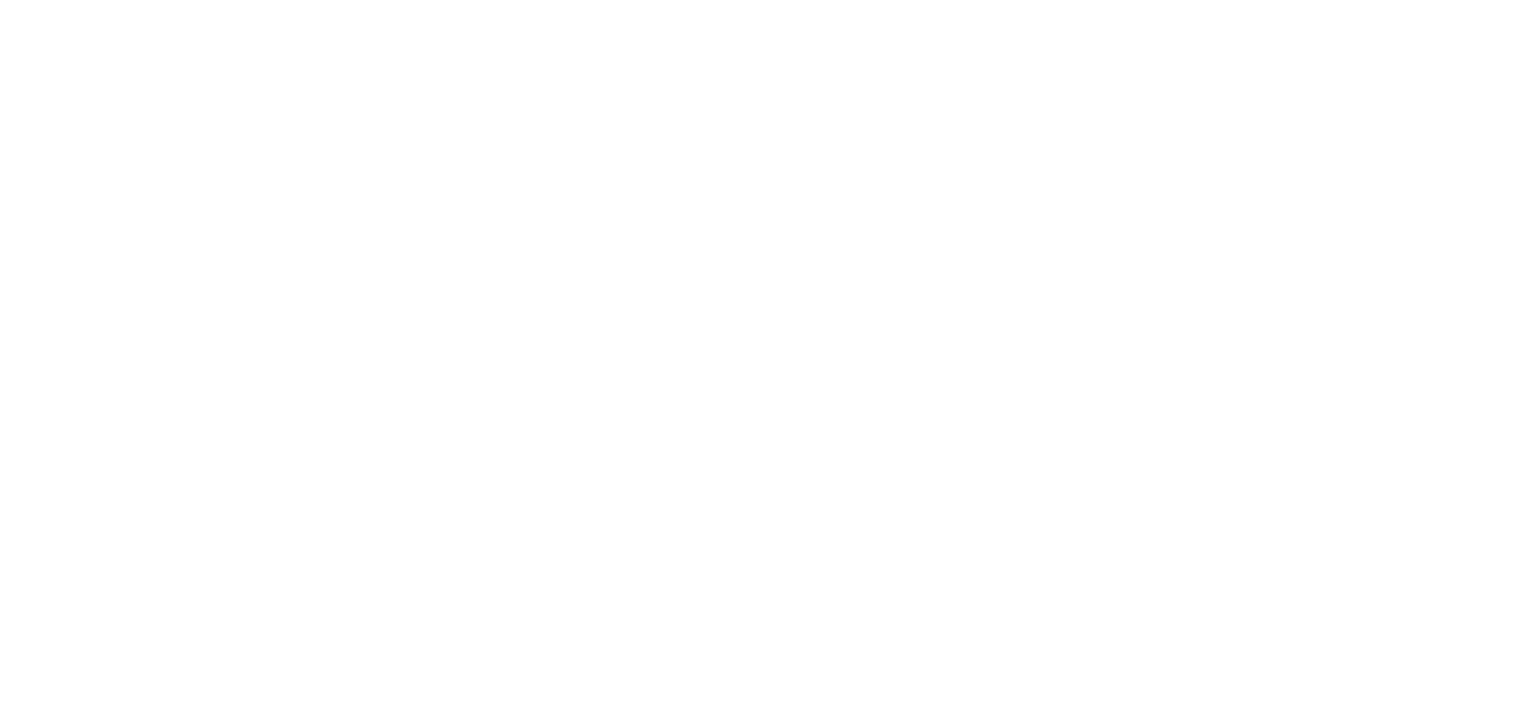 scroll, scrollTop: 0, scrollLeft: 0, axis: both 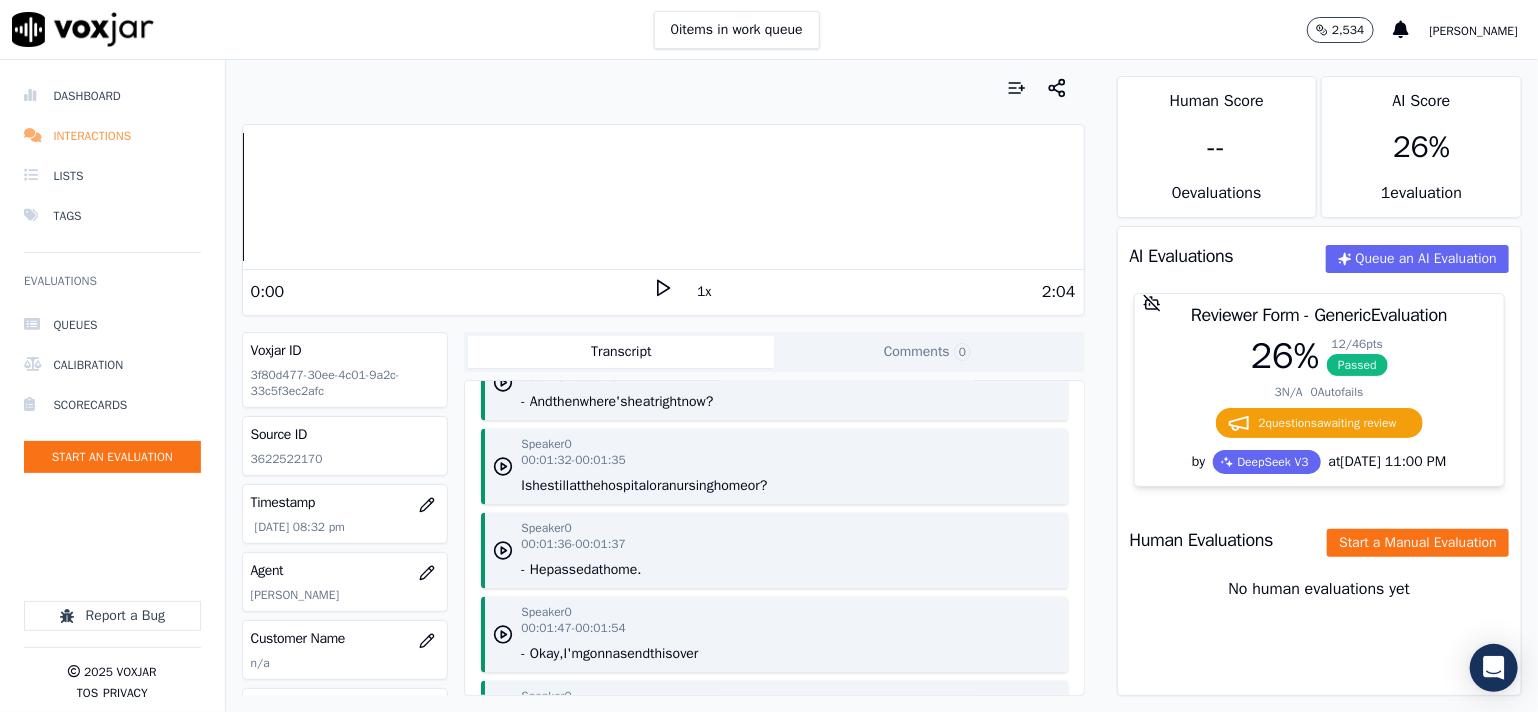 click on "Interactions" at bounding box center (112, 136) 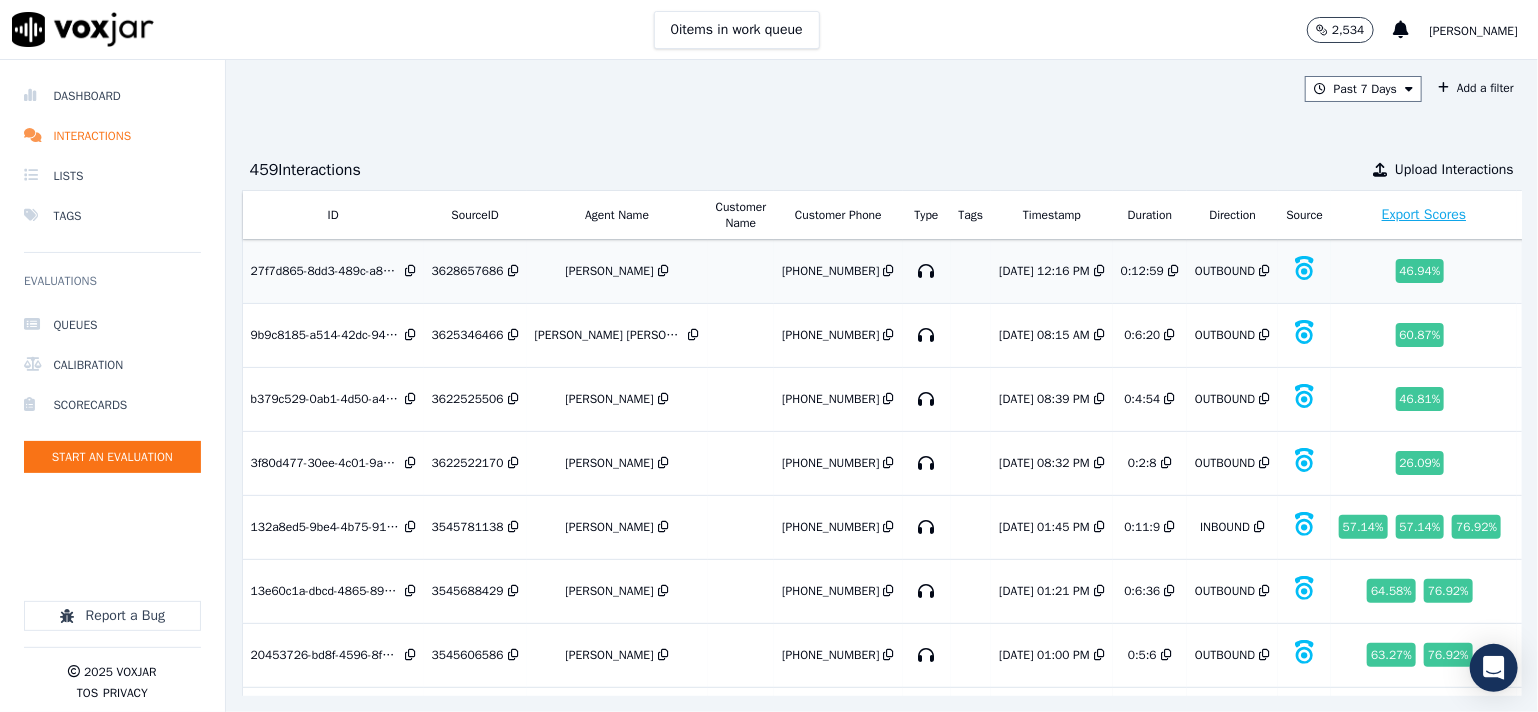 click on "27f7d865-8dd3-489c-a88d-1048e9643278" at bounding box center [326, 271] 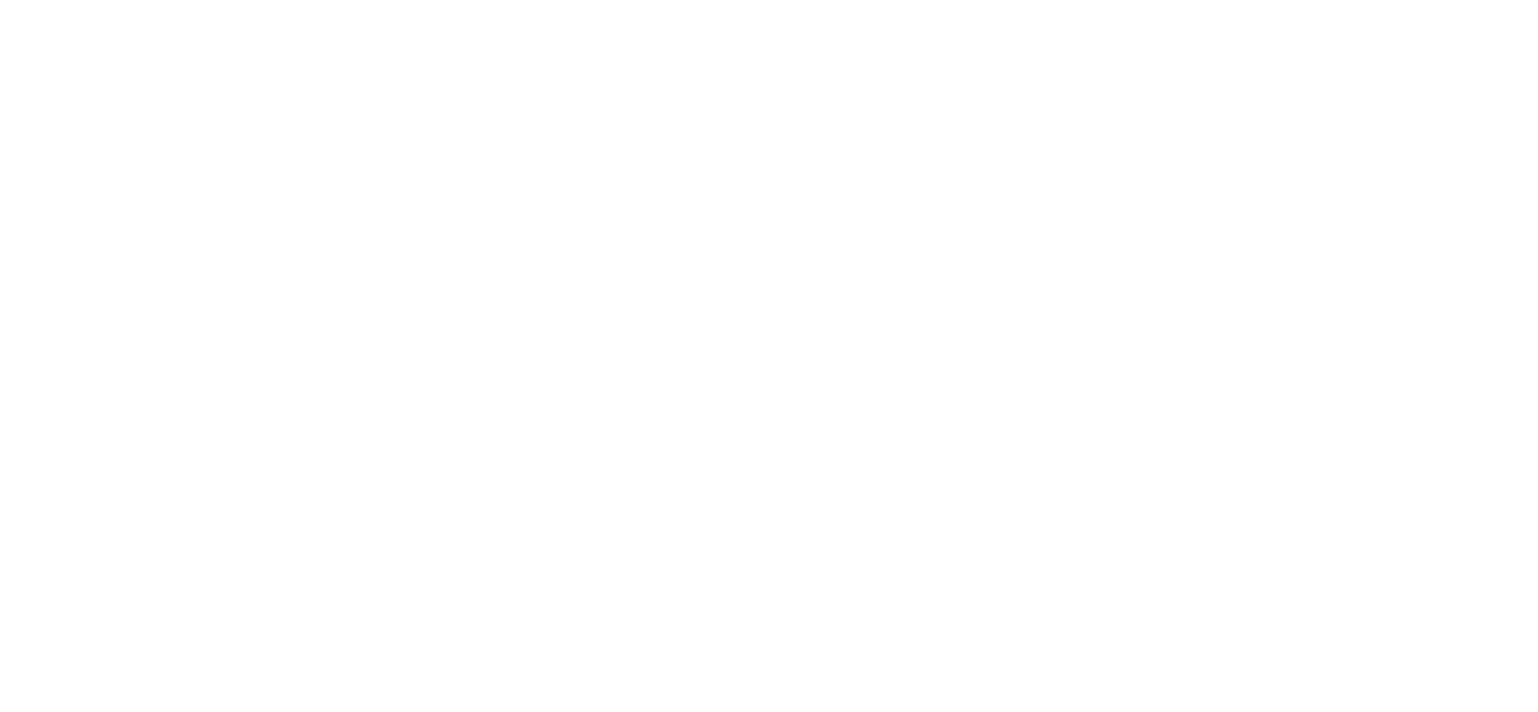 scroll, scrollTop: 0, scrollLeft: 0, axis: both 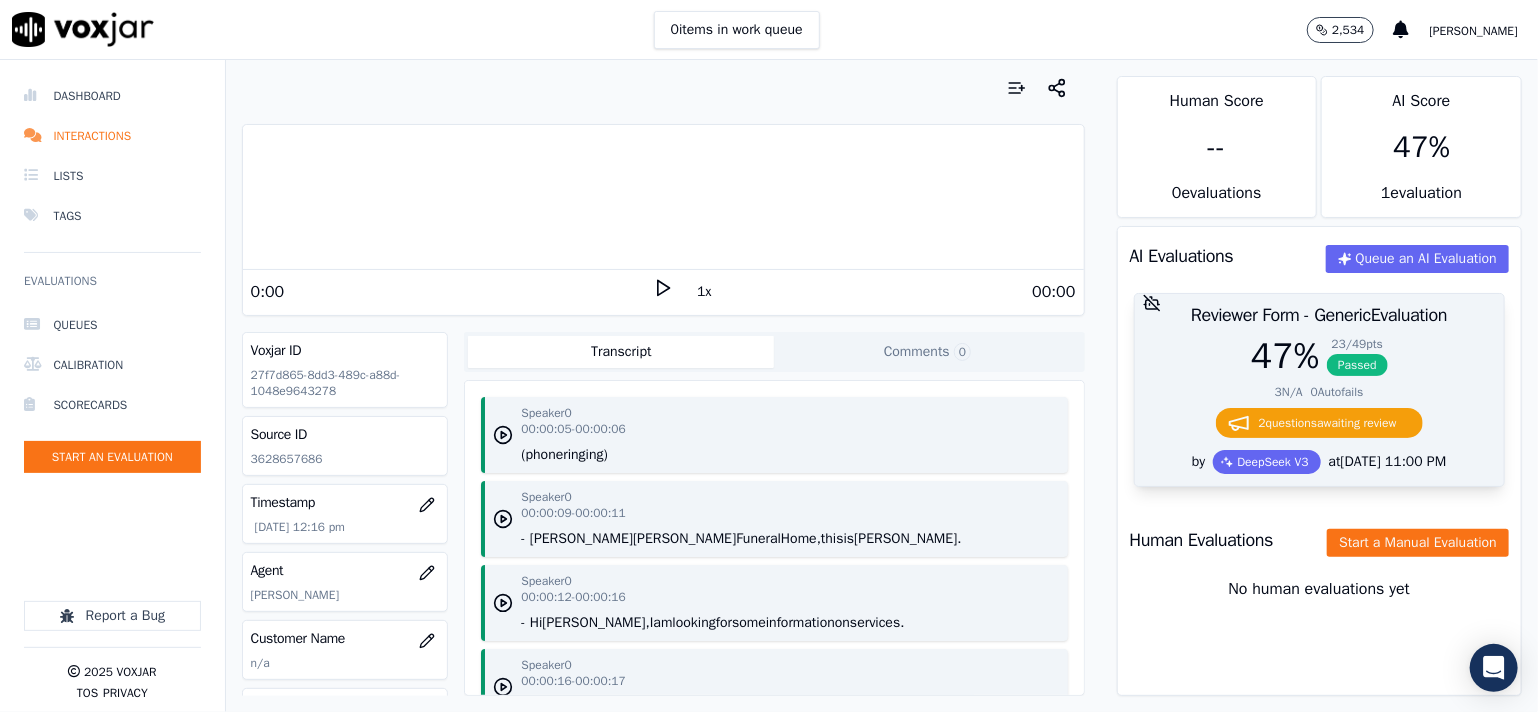 click on "47 %" at bounding box center [1285, 356] 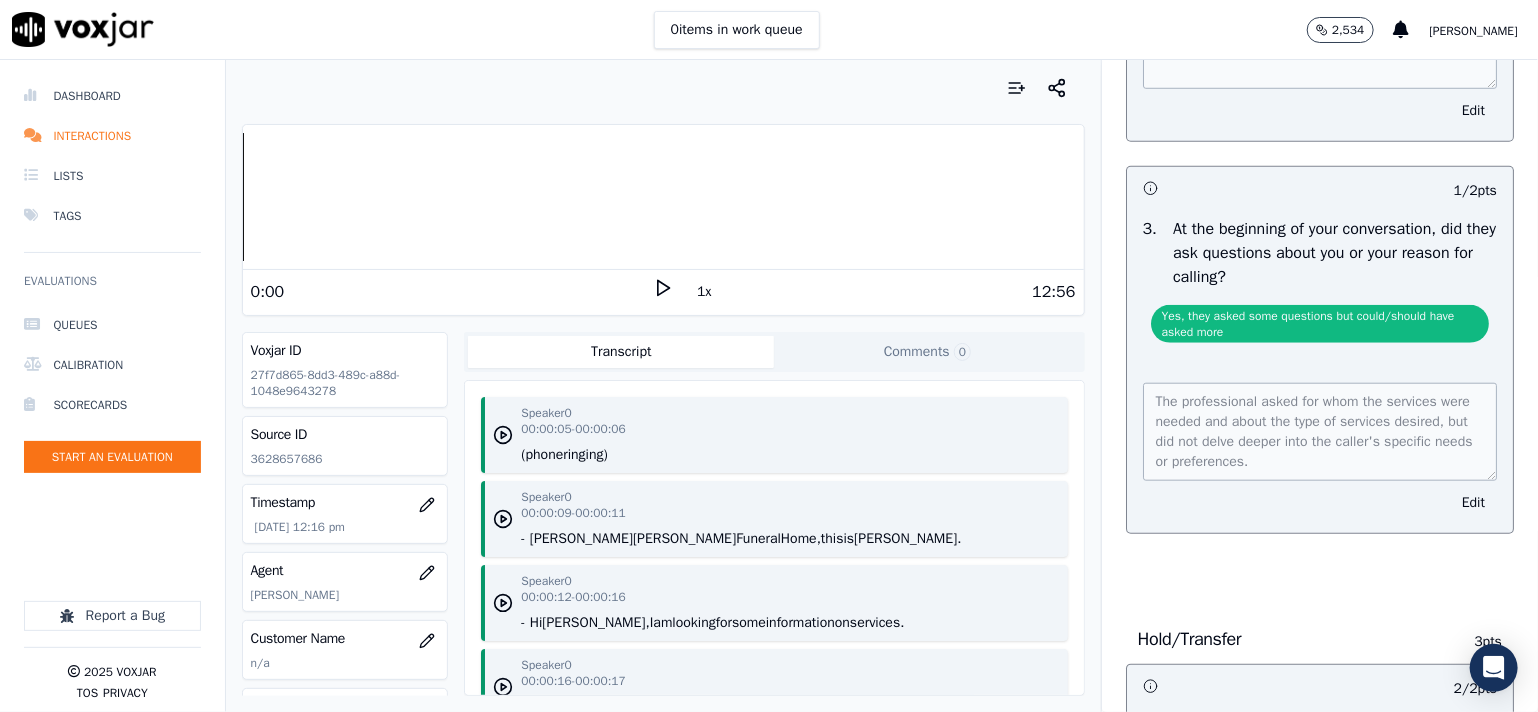 scroll, scrollTop: 1100, scrollLeft: 0, axis: vertical 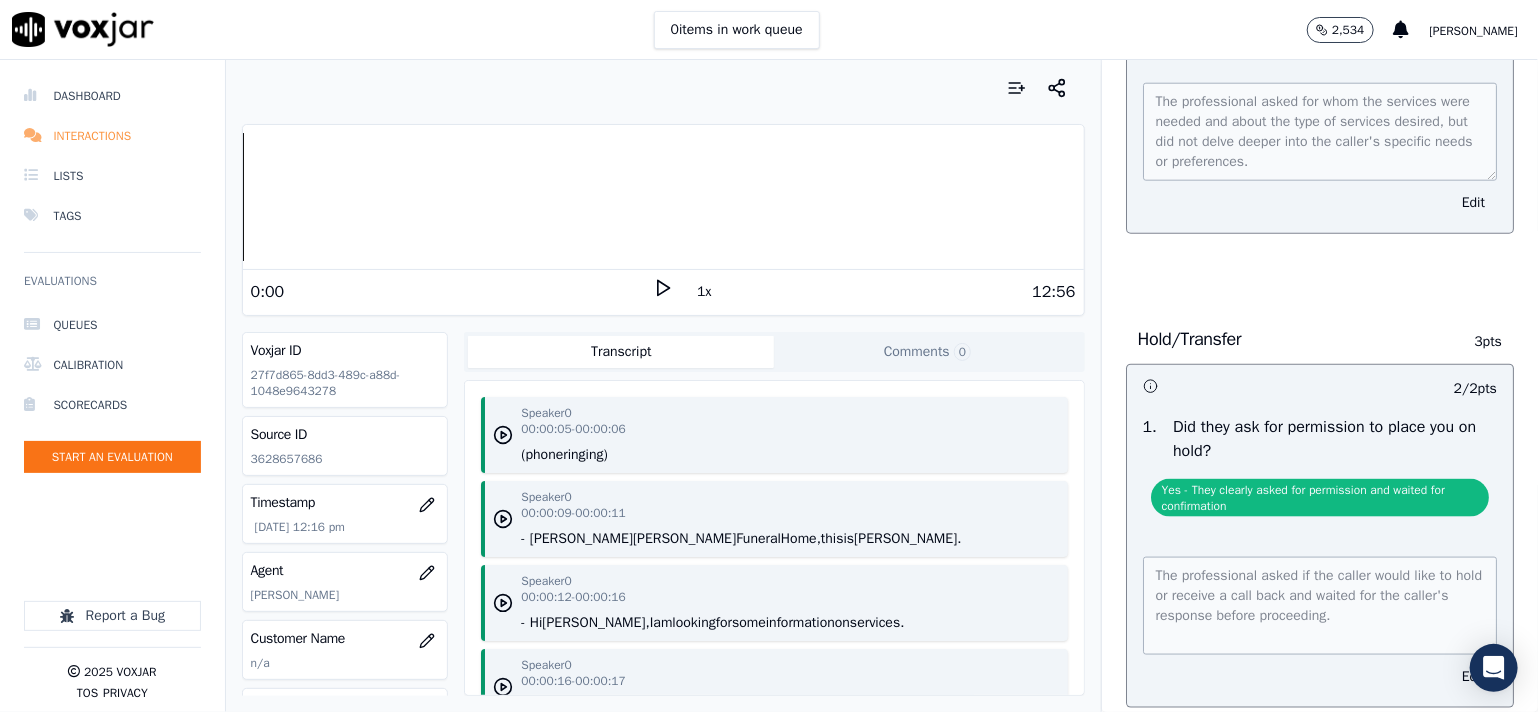 click on "Interactions" at bounding box center (112, 136) 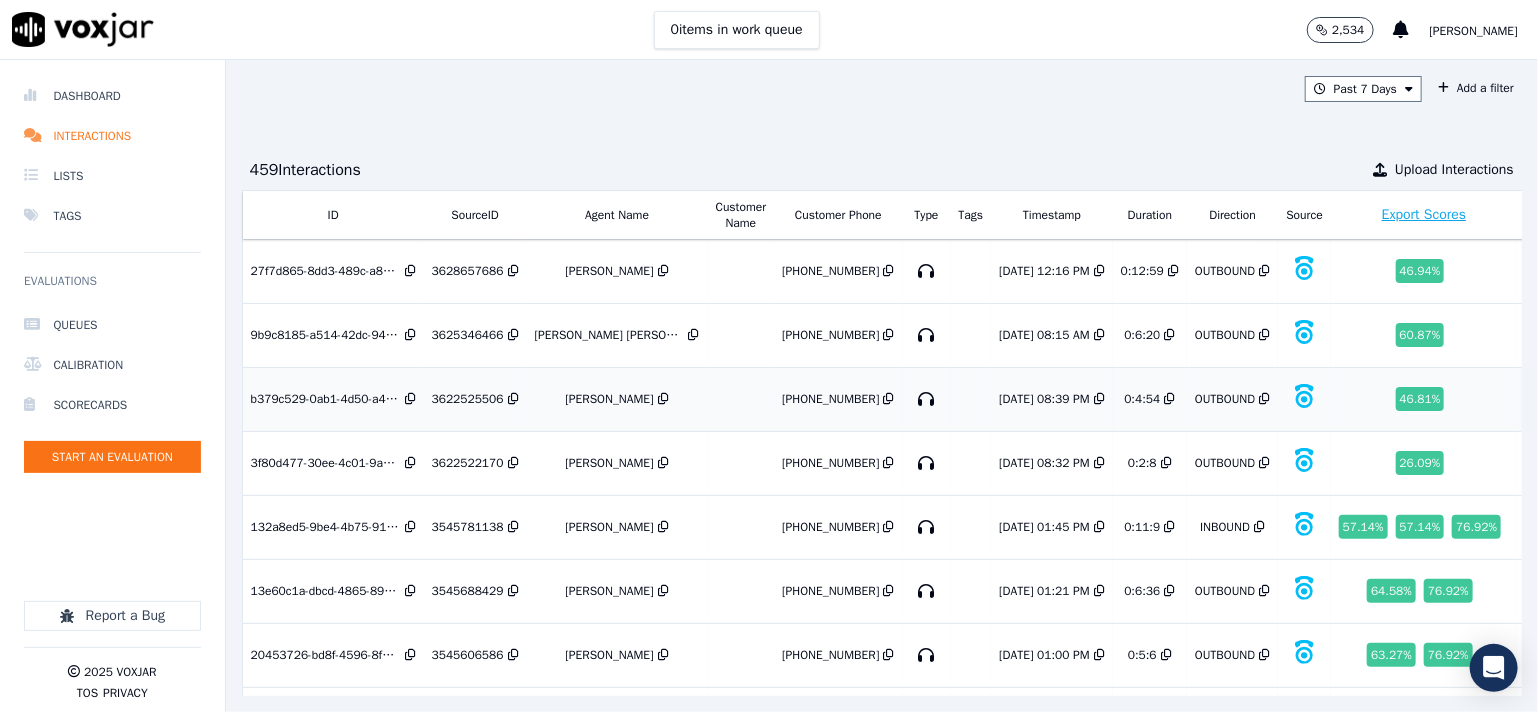 click on "3622525506" at bounding box center (468, 399) 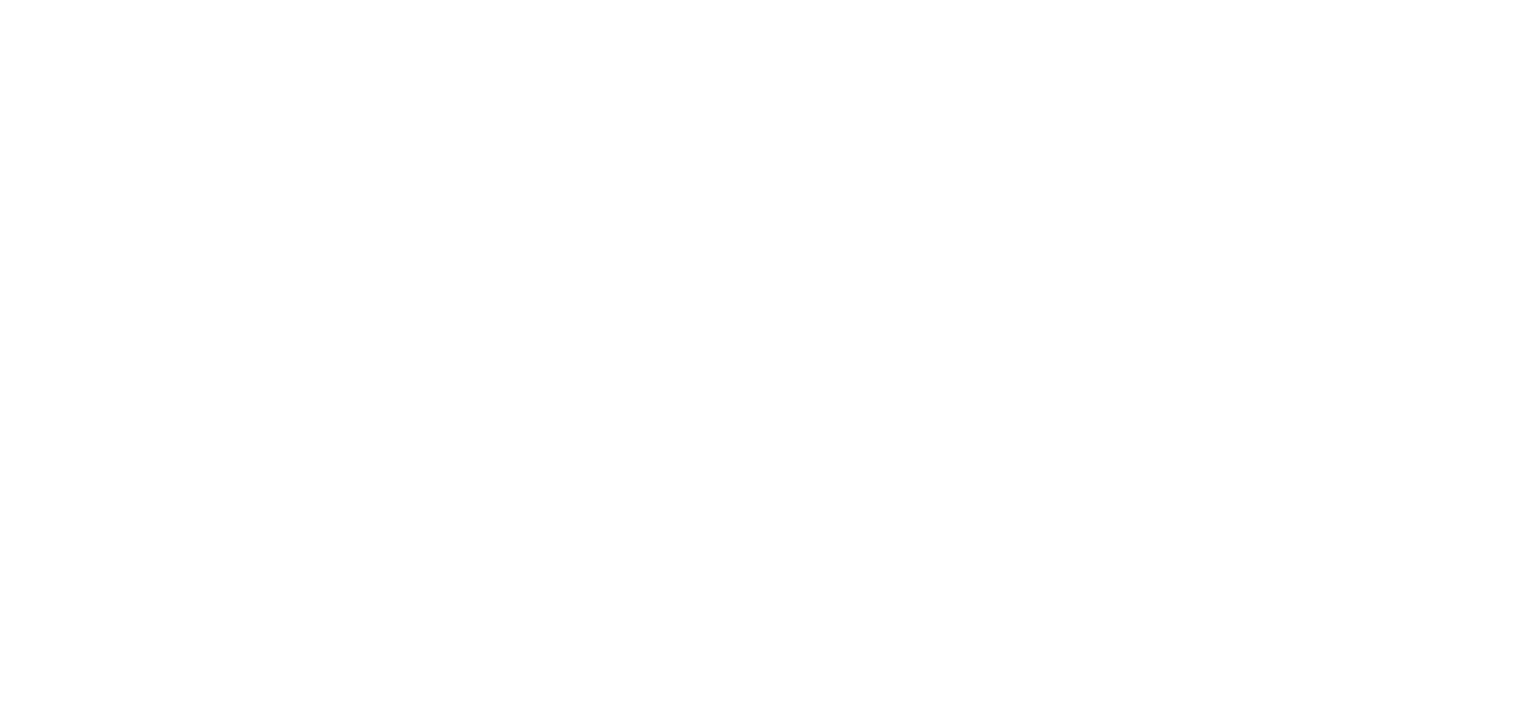 scroll, scrollTop: 0, scrollLeft: 0, axis: both 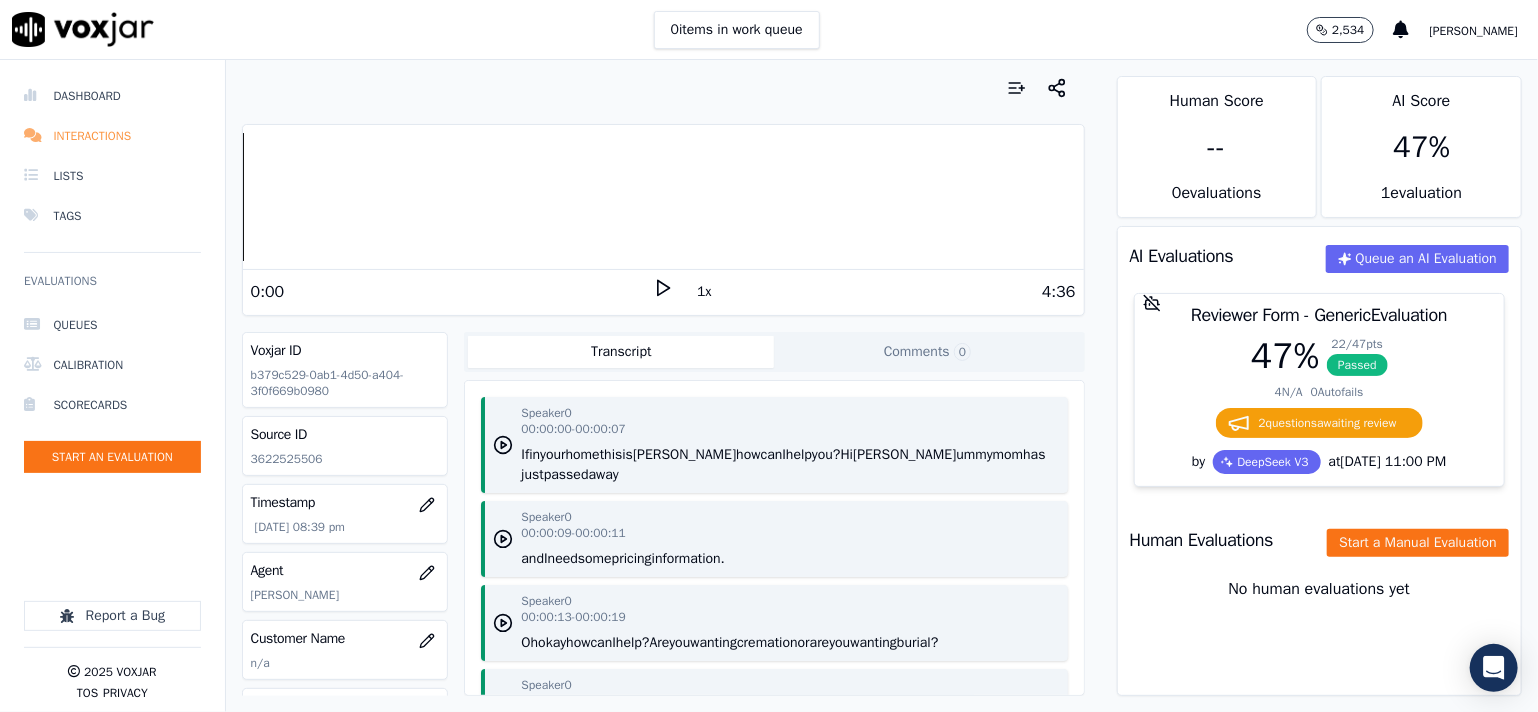click on "Interactions" at bounding box center (112, 136) 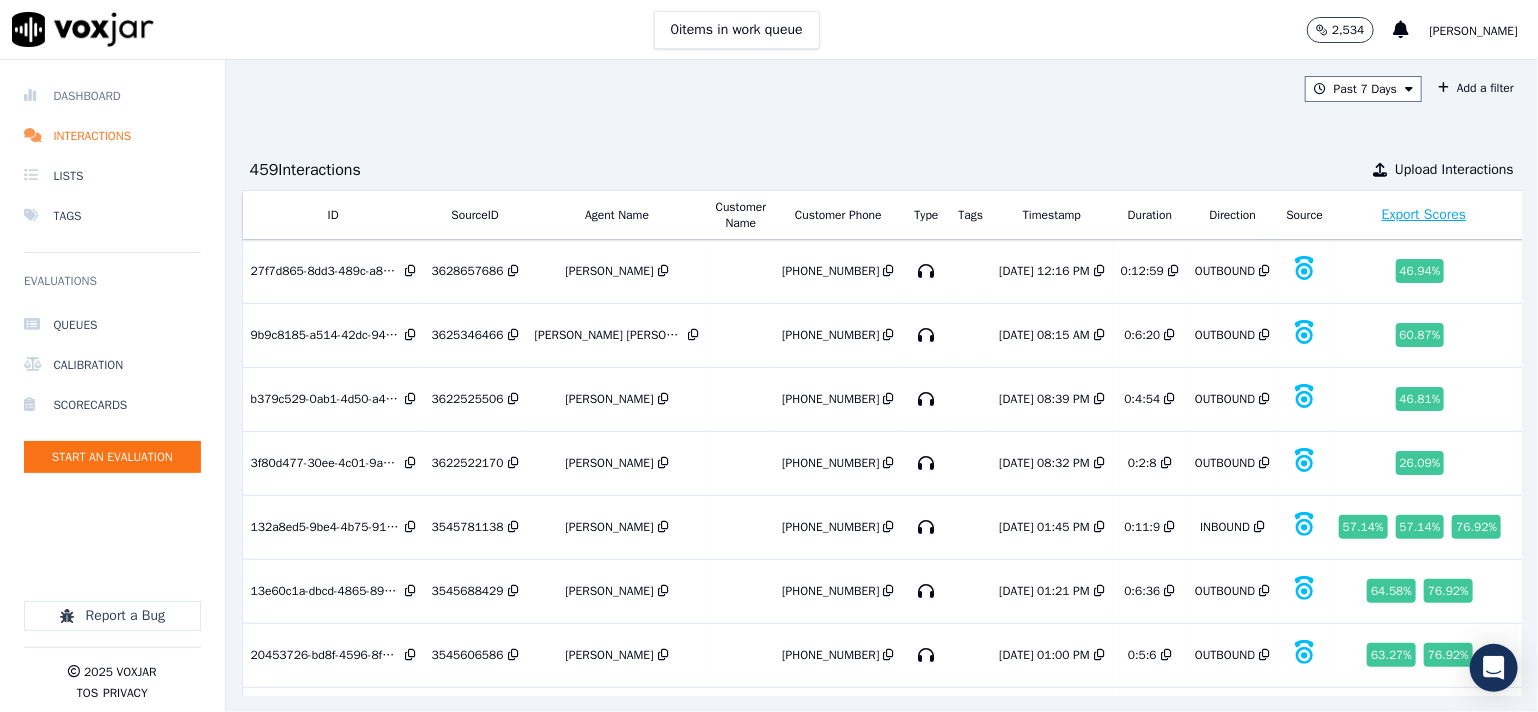 click on "Dashboard" at bounding box center (112, 96) 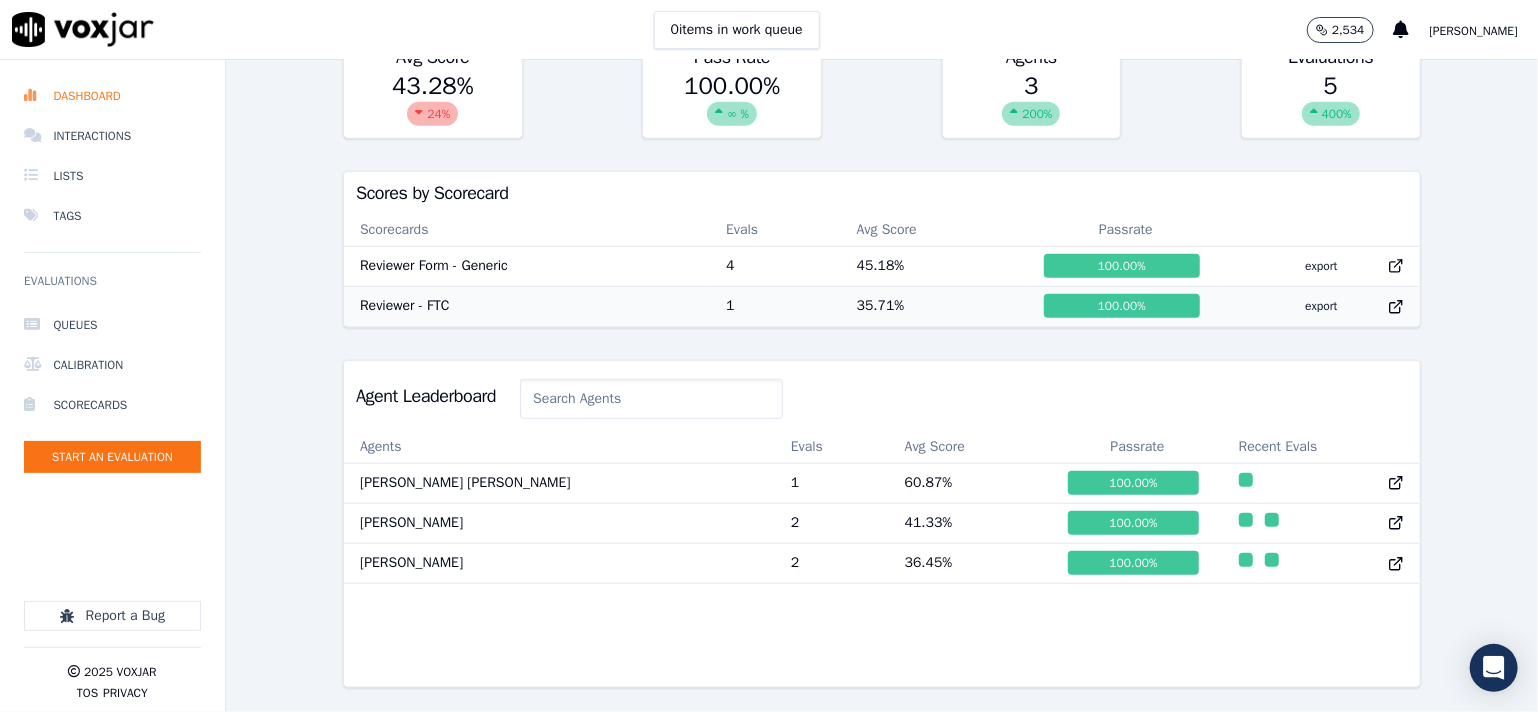 scroll, scrollTop: 617, scrollLeft: 0, axis: vertical 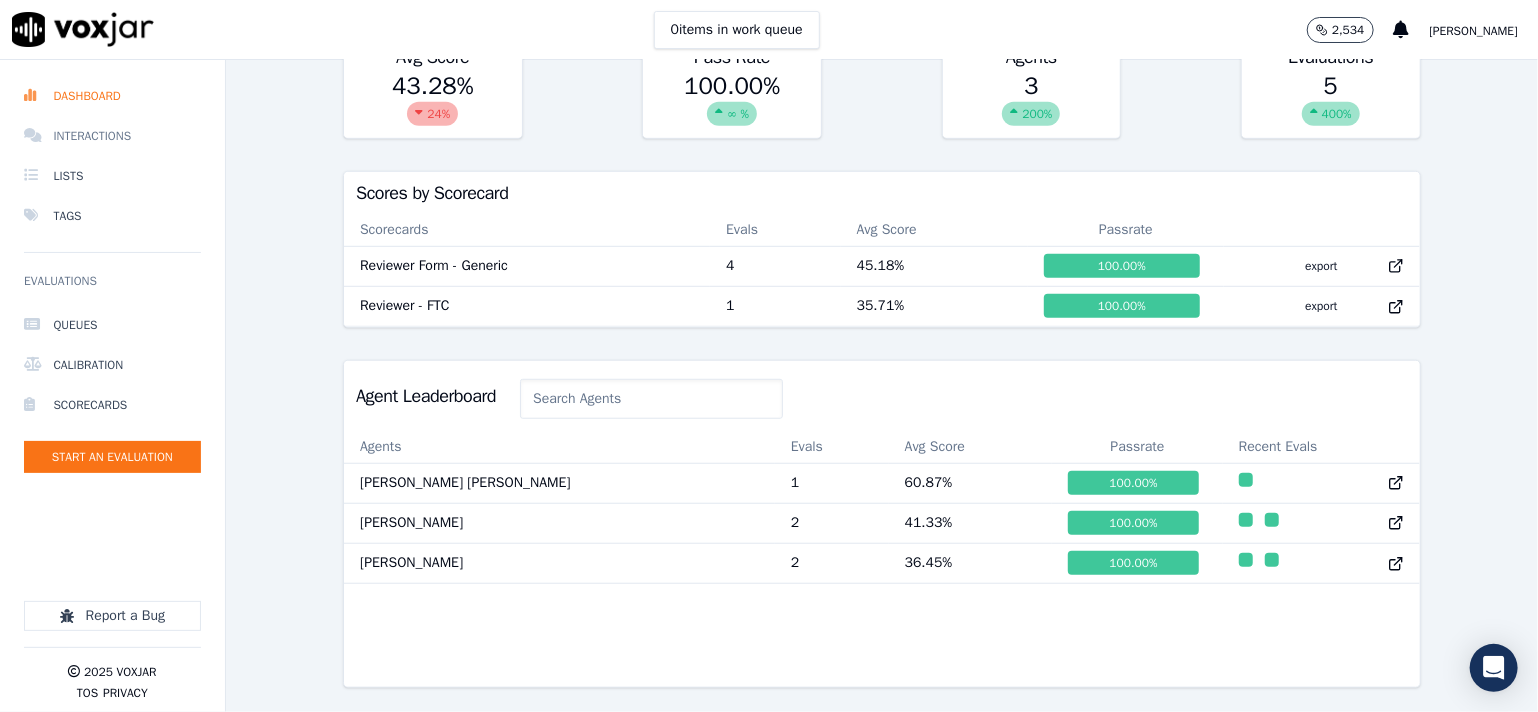 click on "Interactions" at bounding box center [112, 136] 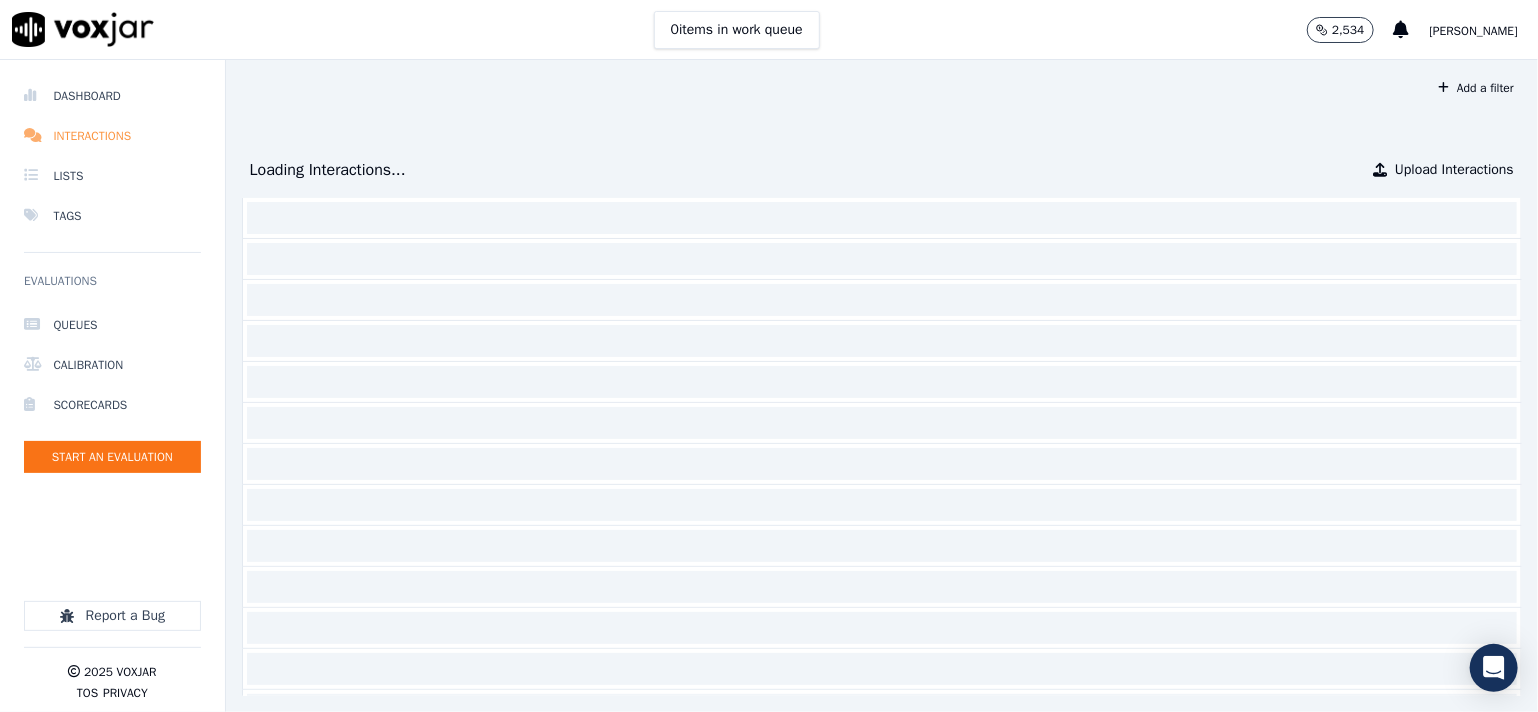 scroll, scrollTop: 0, scrollLeft: 0, axis: both 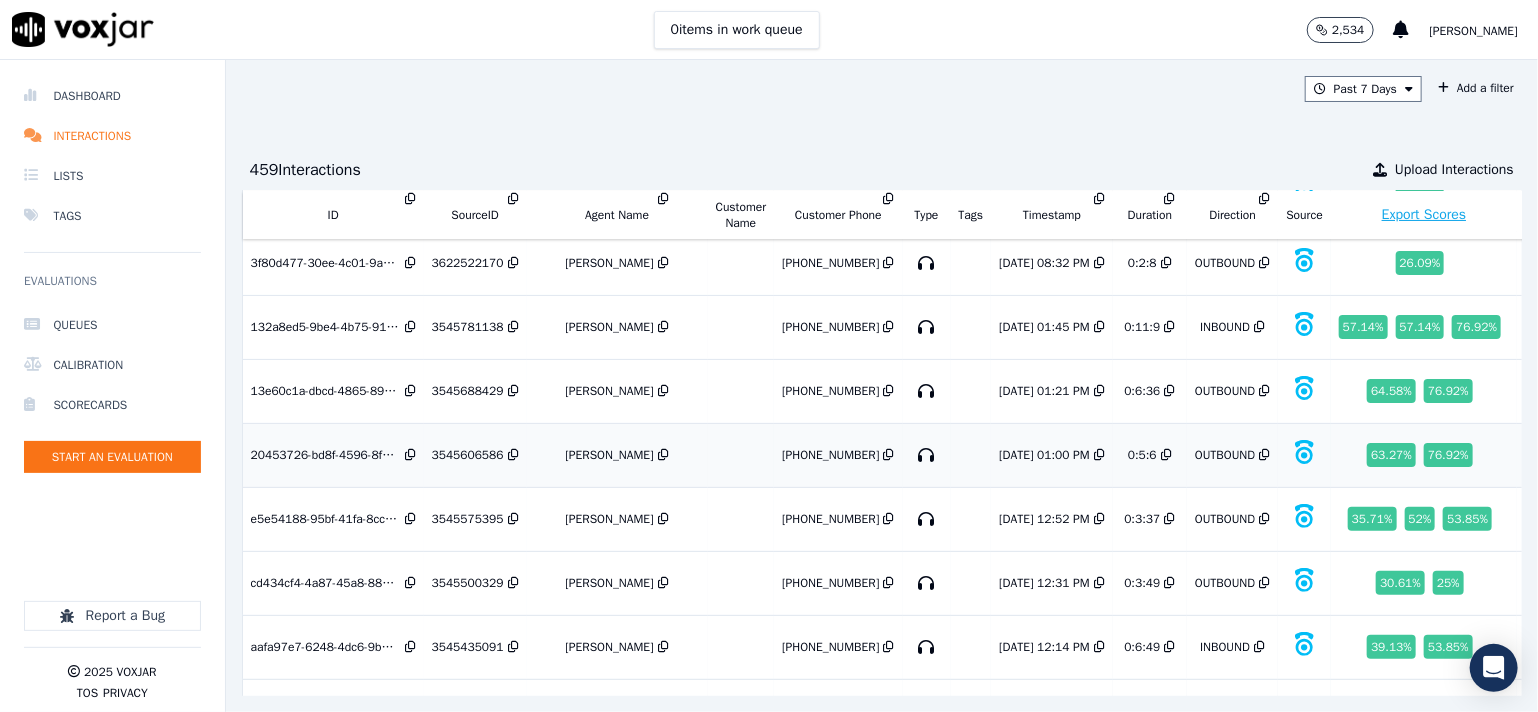 click on "Angie Hanks" at bounding box center [609, 455] 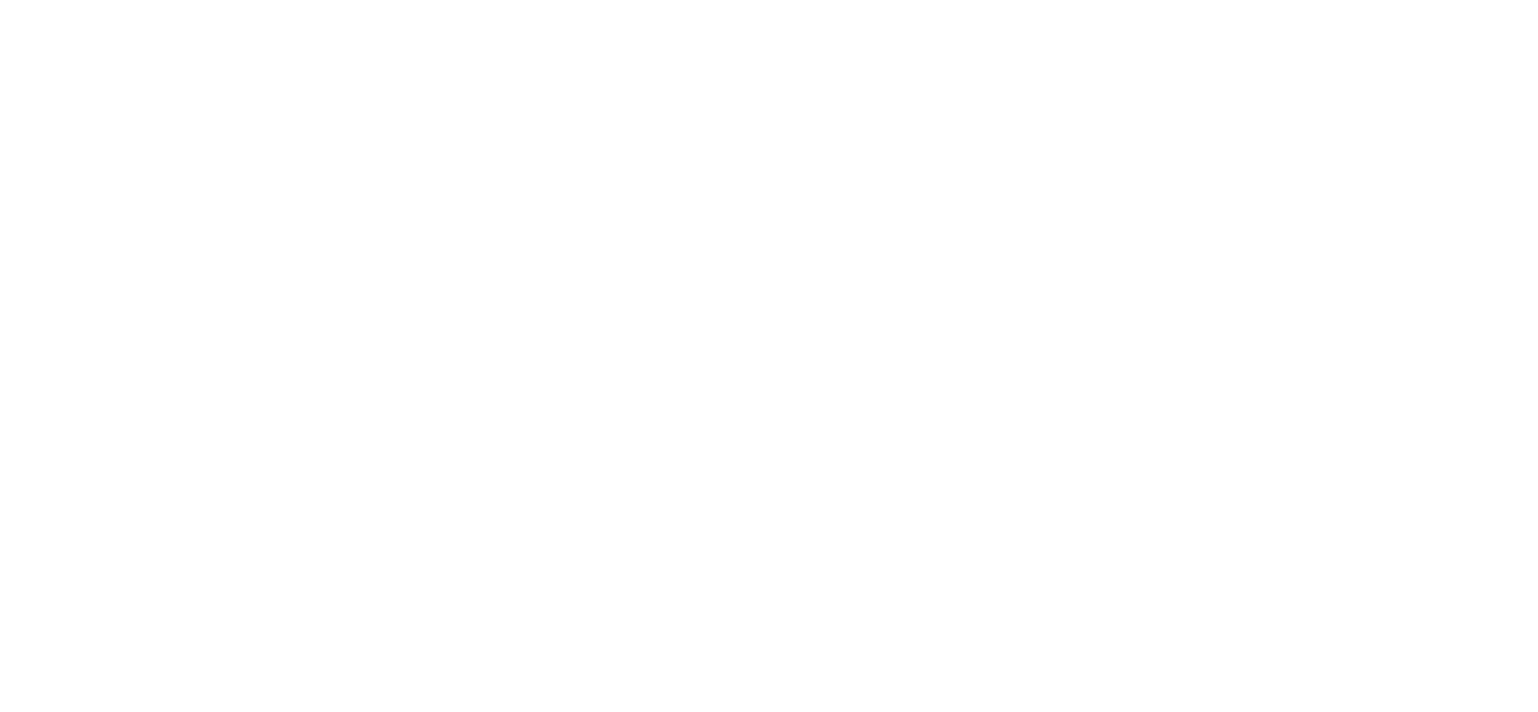 scroll, scrollTop: 0, scrollLeft: 0, axis: both 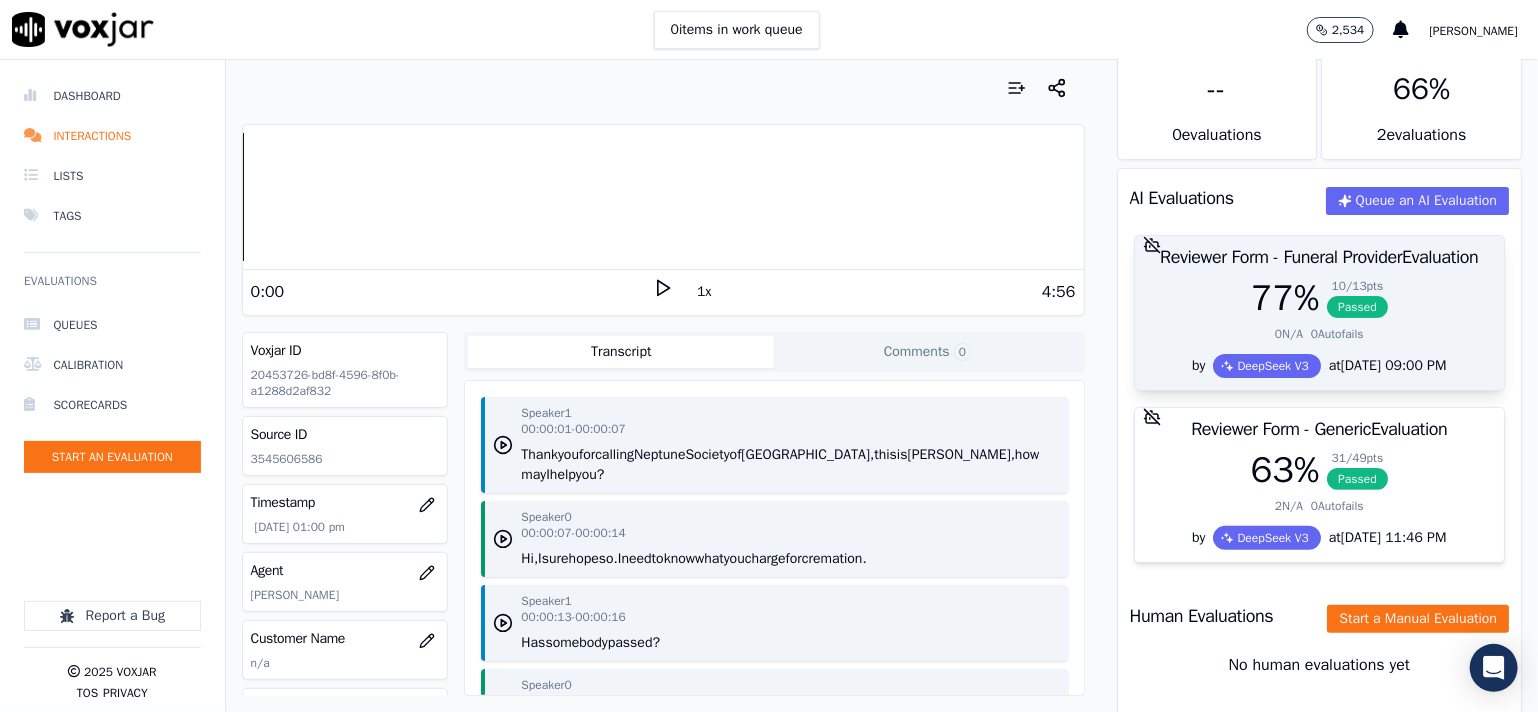click on "Reviewer Form - Funeral Provider  Evaluation" at bounding box center (1319, 257) 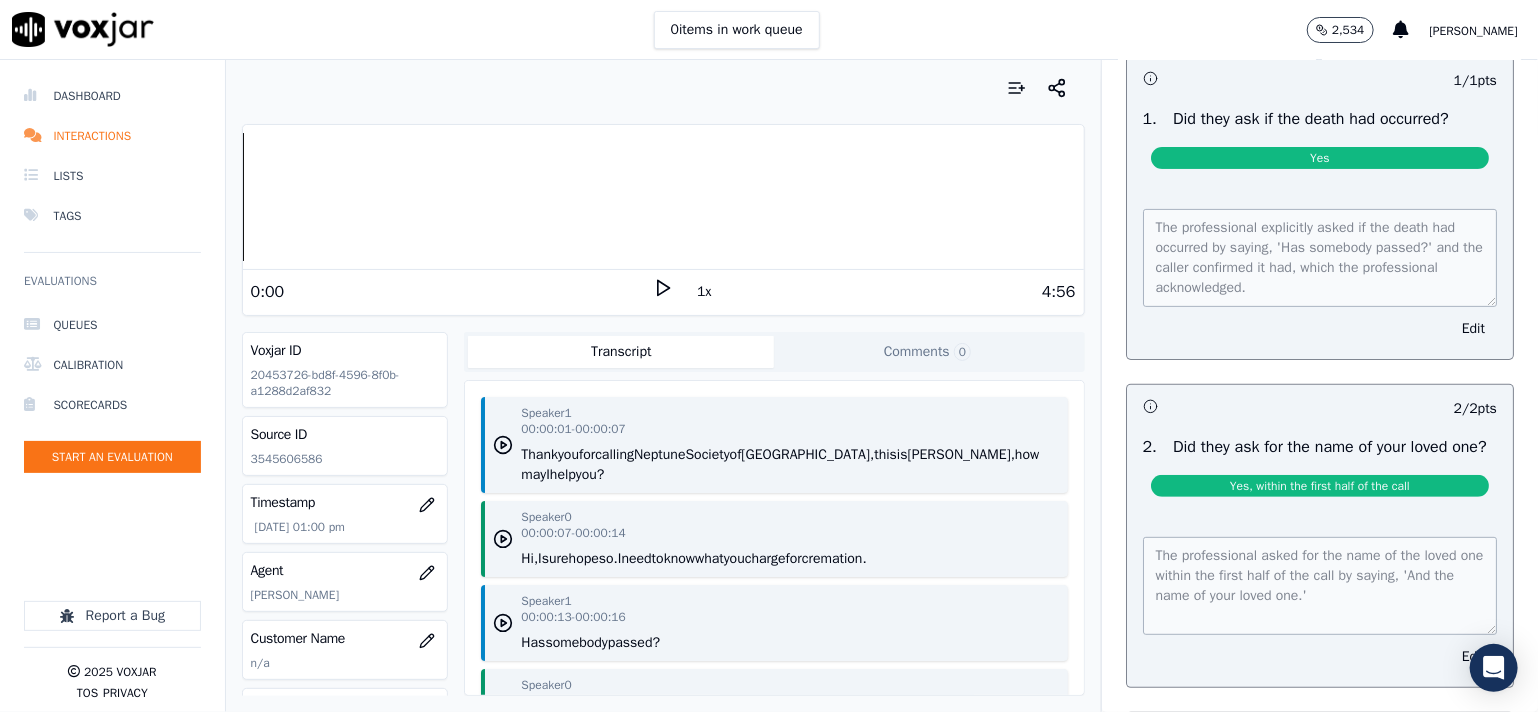scroll, scrollTop: 200, scrollLeft: 0, axis: vertical 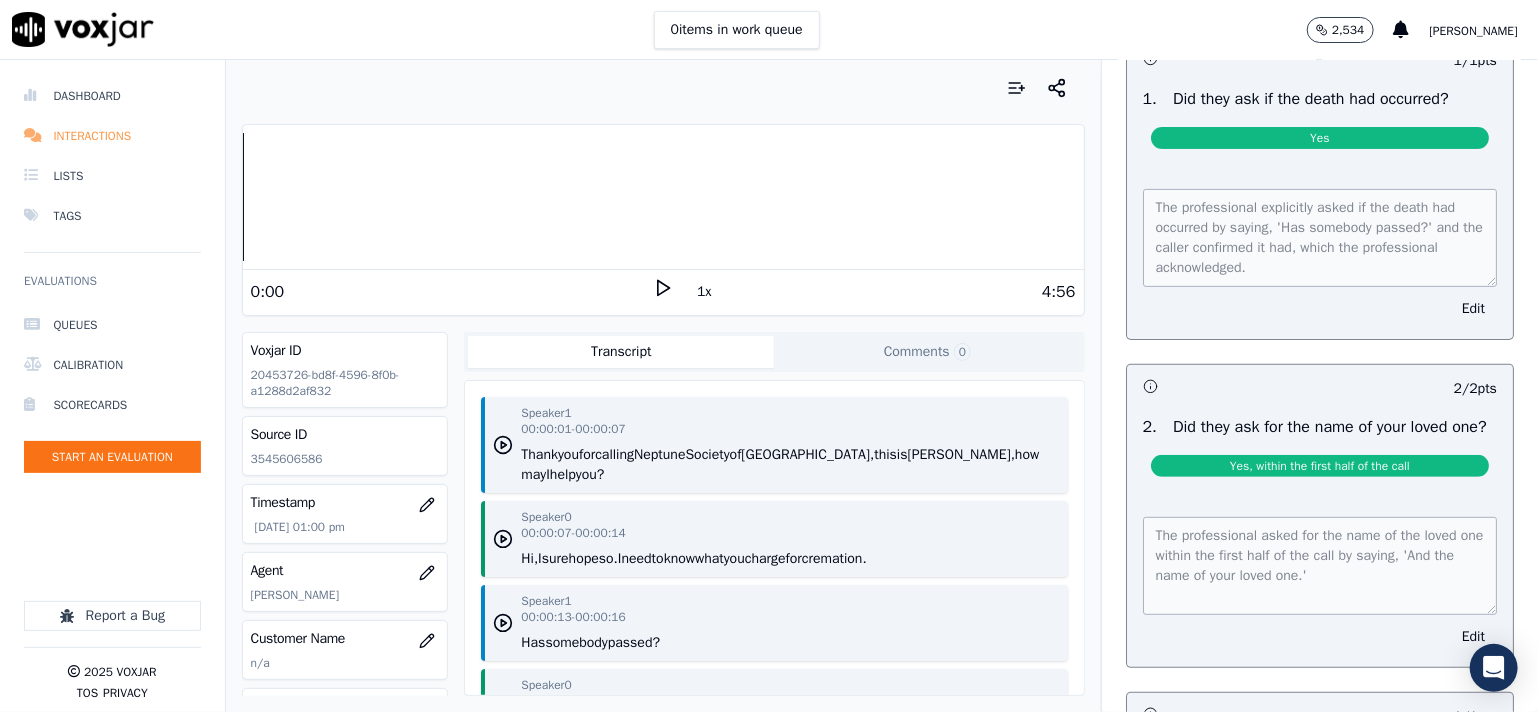 click on "Interactions" at bounding box center (112, 136) 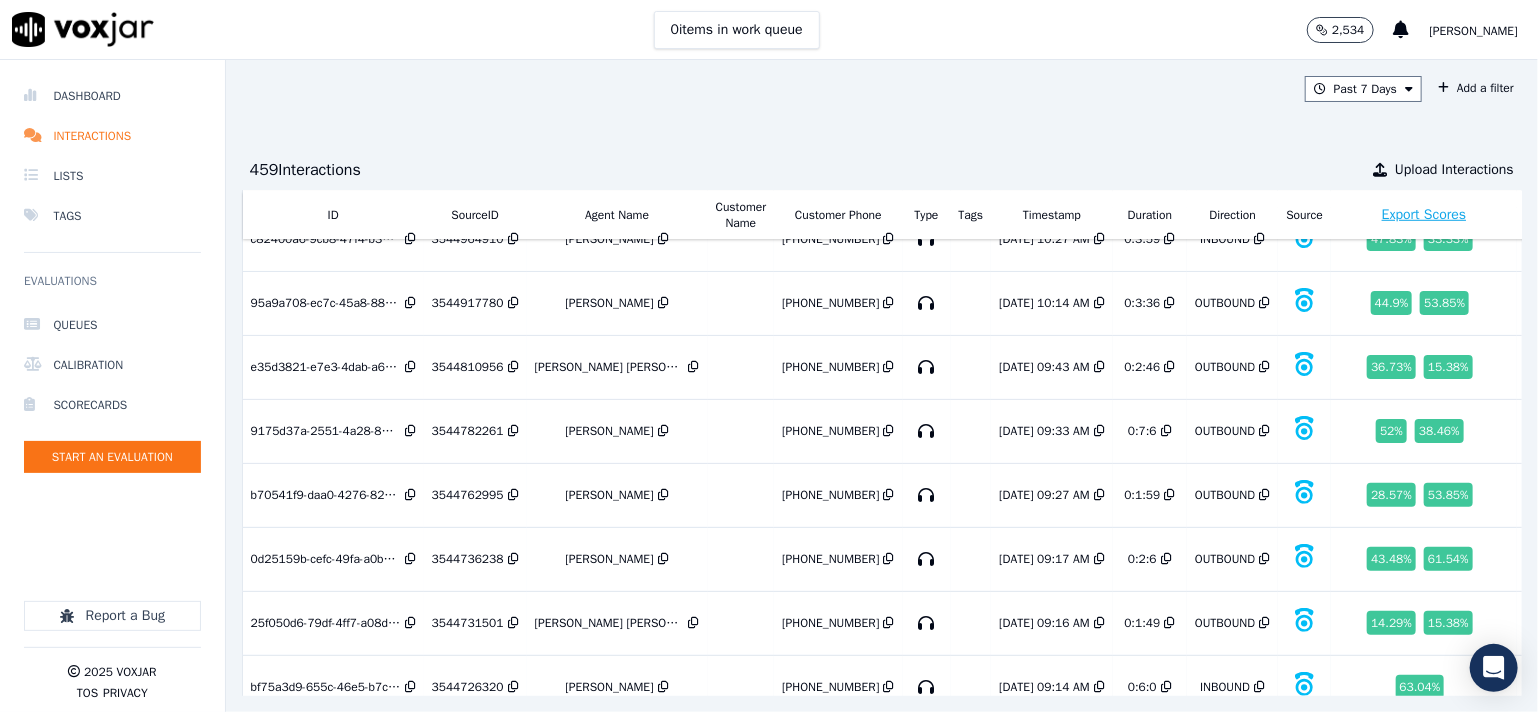 scroll, scrollTop: 836, scrollLeft: 0, axis: vertical 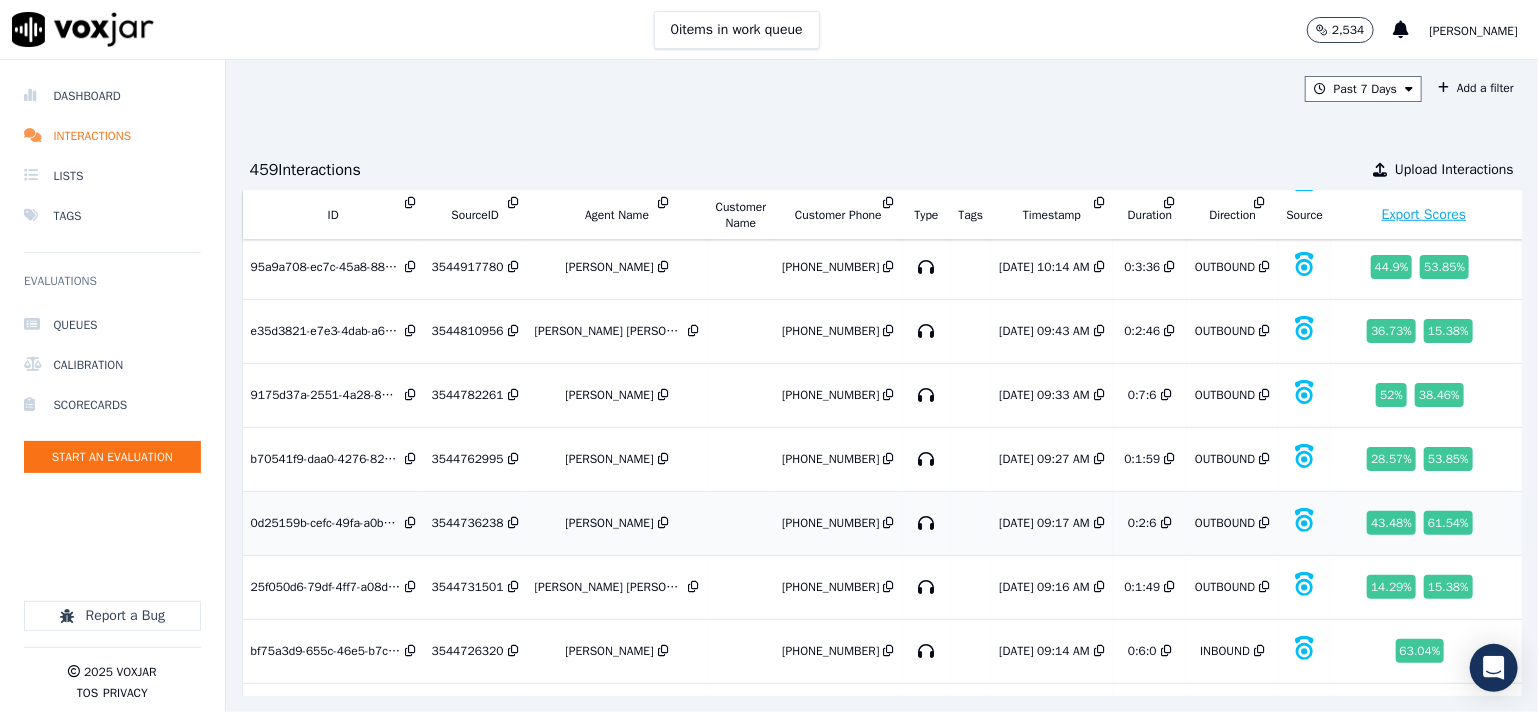 click on "3544736238" at bounding box center [468, 523] 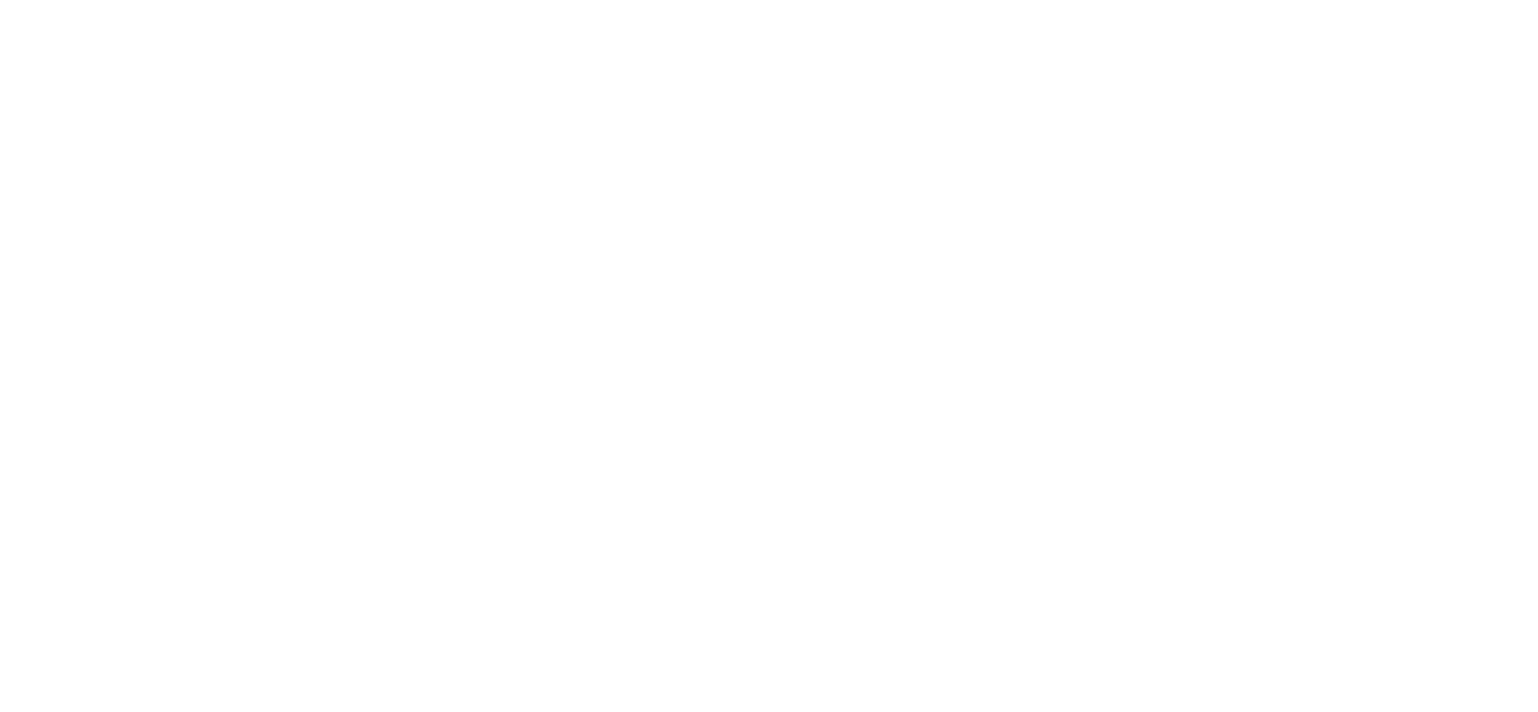 scroll, scrollTop: 0, scrollLeft: 0, axis: both 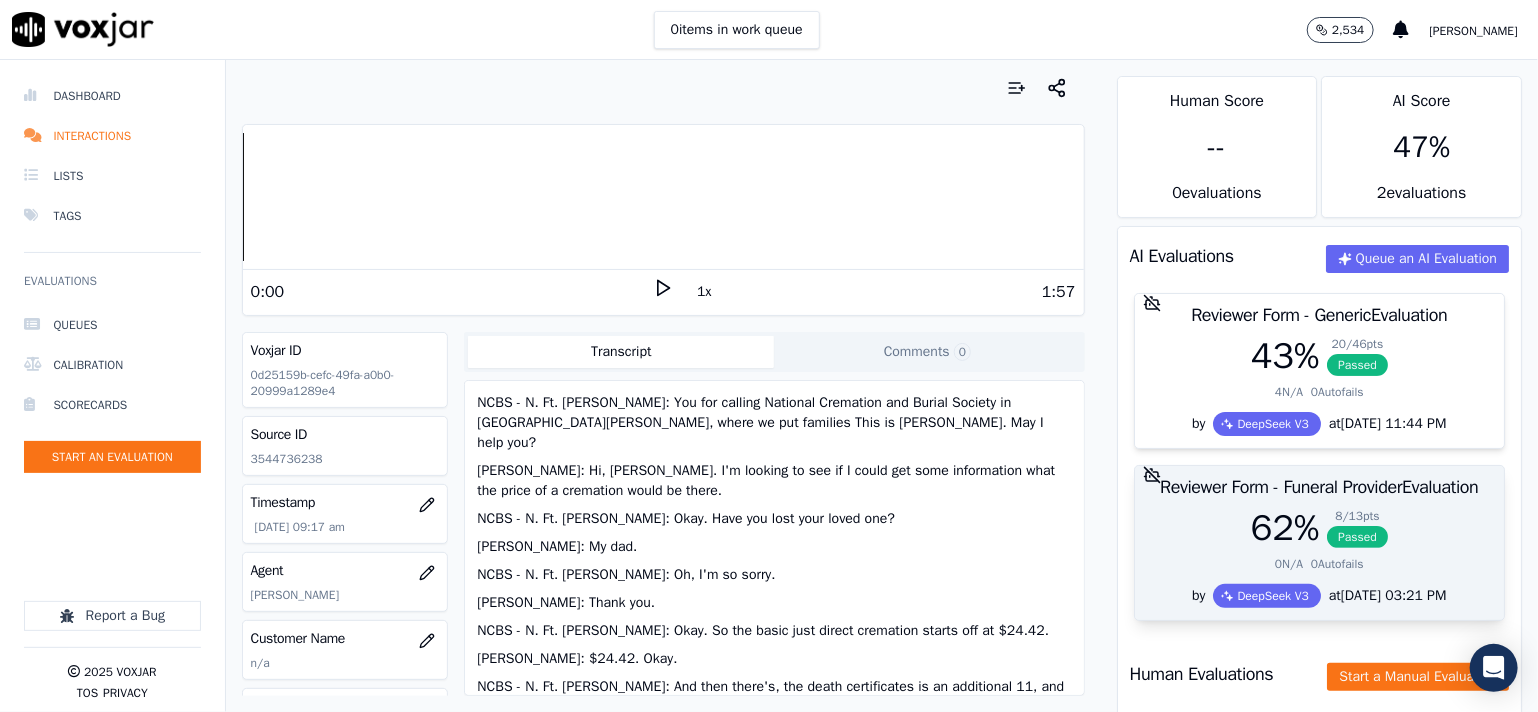 click on "Reviewer Form - Funeral Provider  Evaluation" at bounding box center [1319, 487] 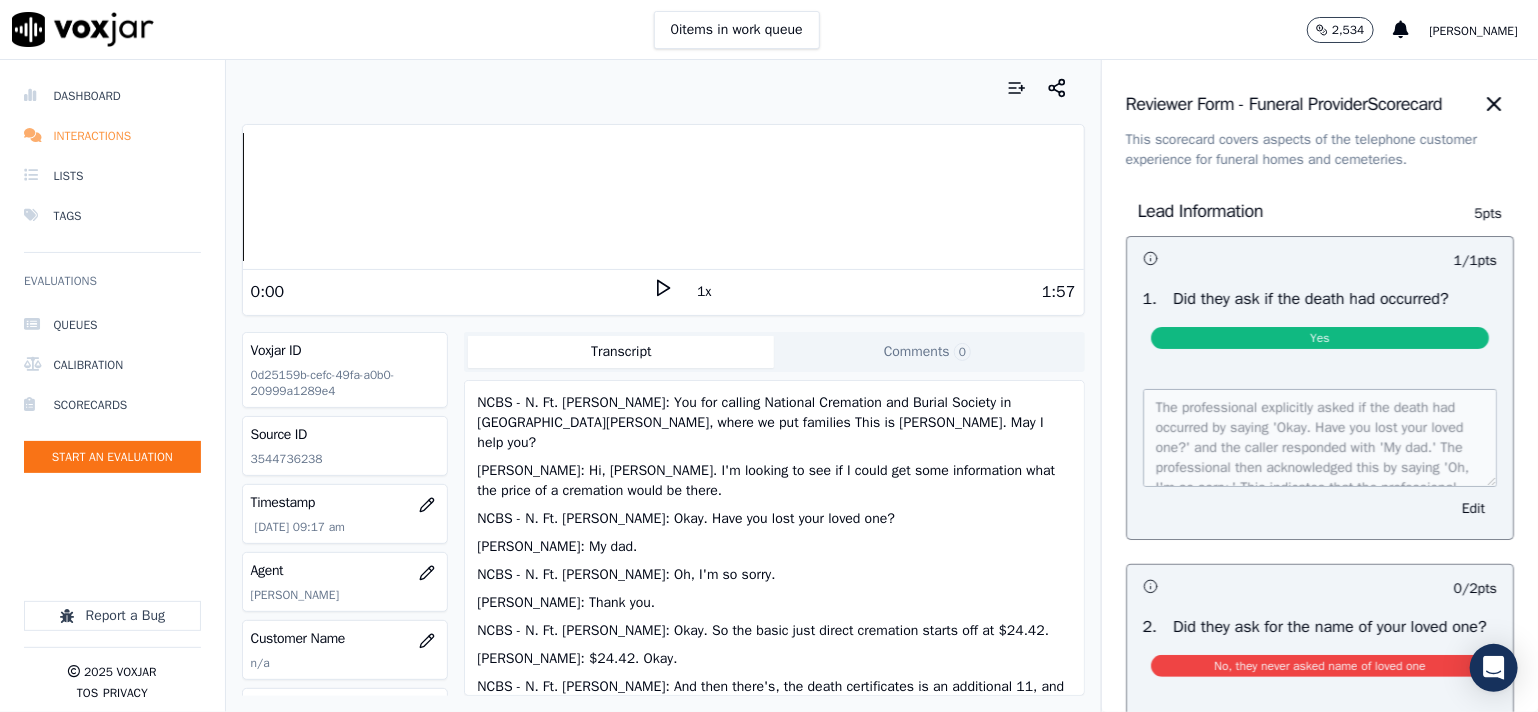 click on "Interactions" at bounding box center (112, 136) 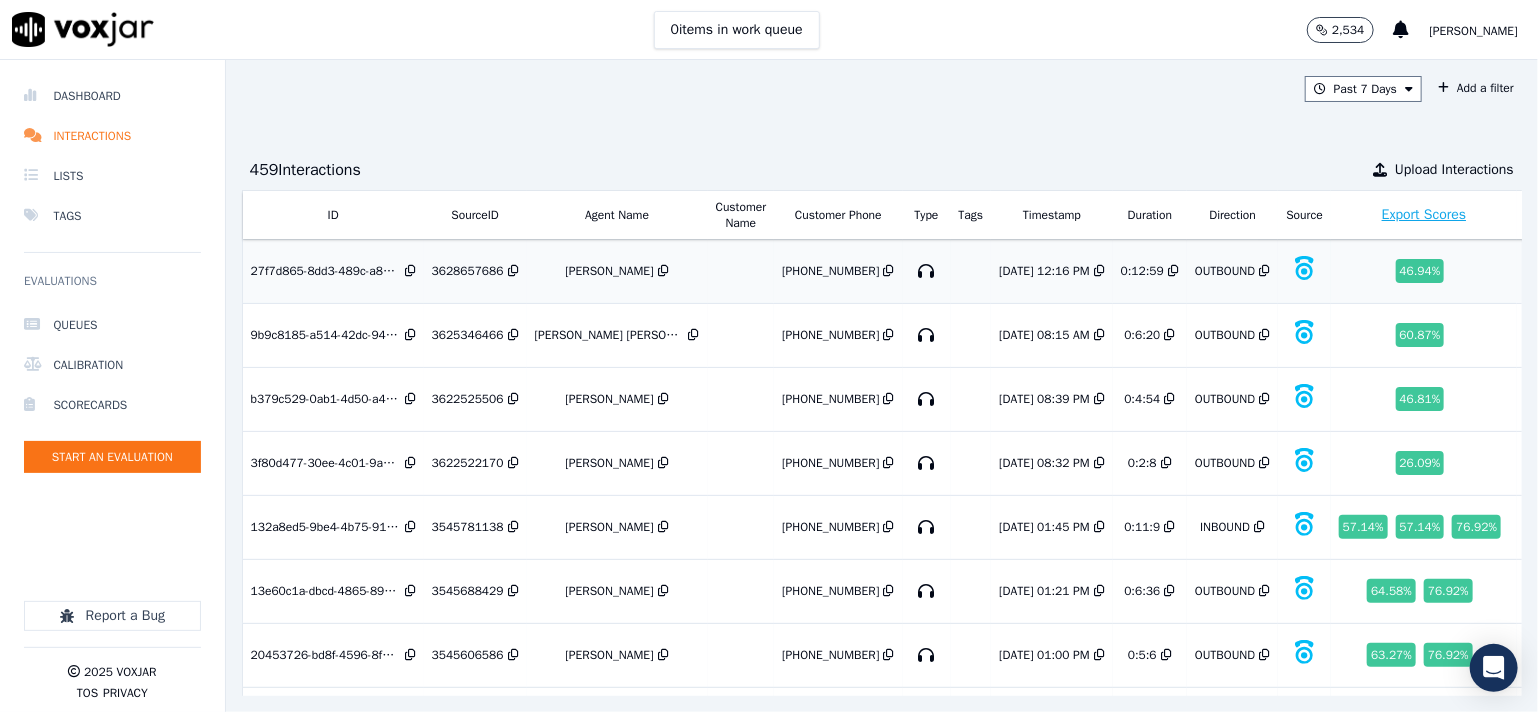 scroll, scrollTop: 300, scrollLeft: 0, axis: vertical 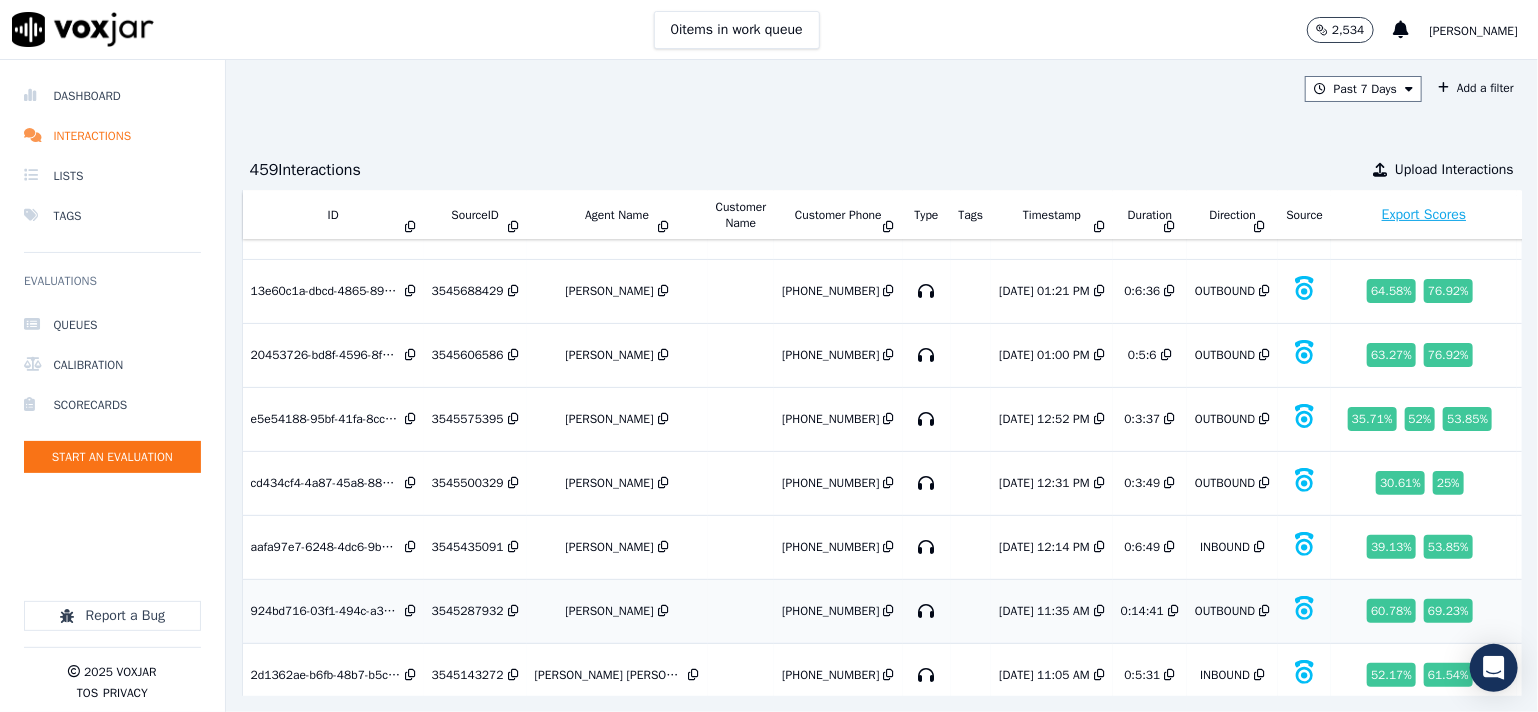 click on "3545287932" at bounding box center (475, 611) 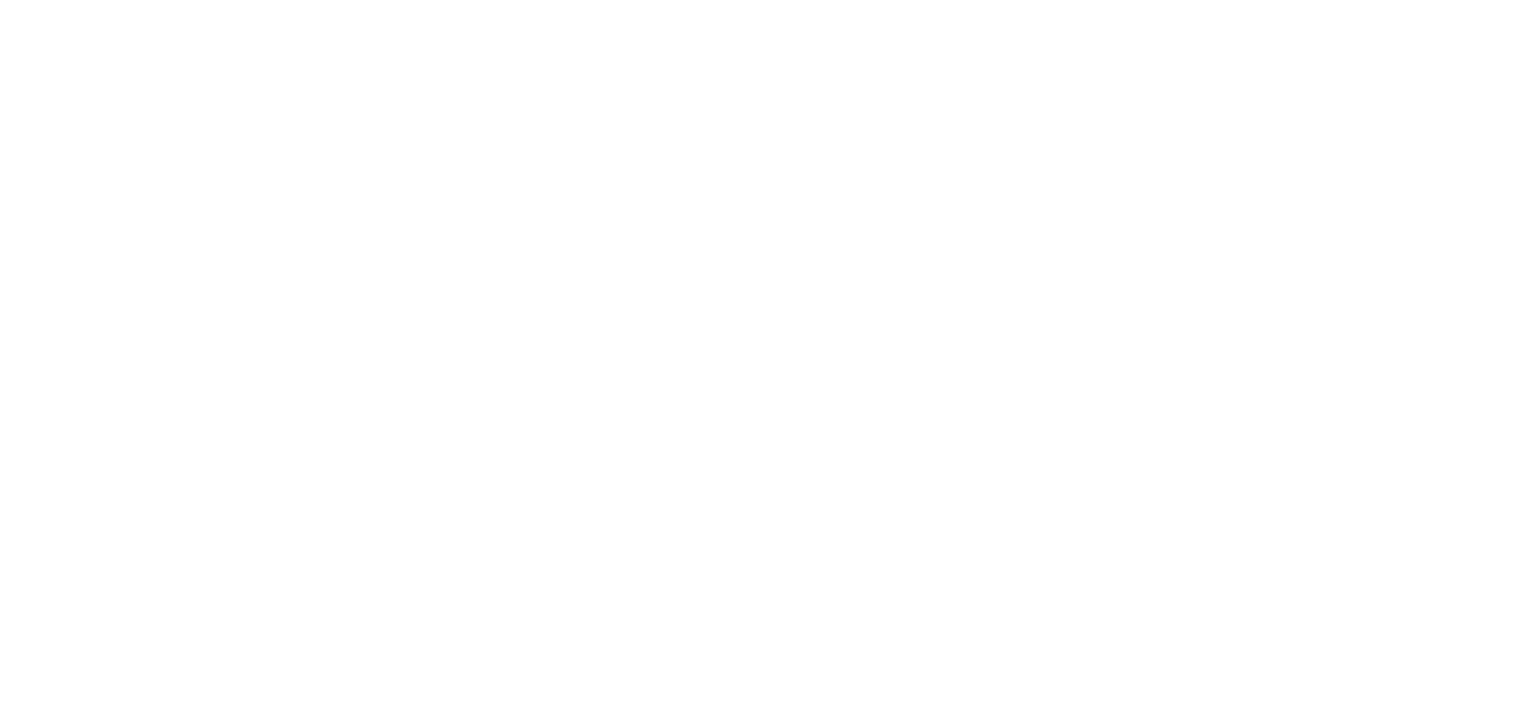 scroll, scrollTop: 0, scrollLeft: 0, axis: both 